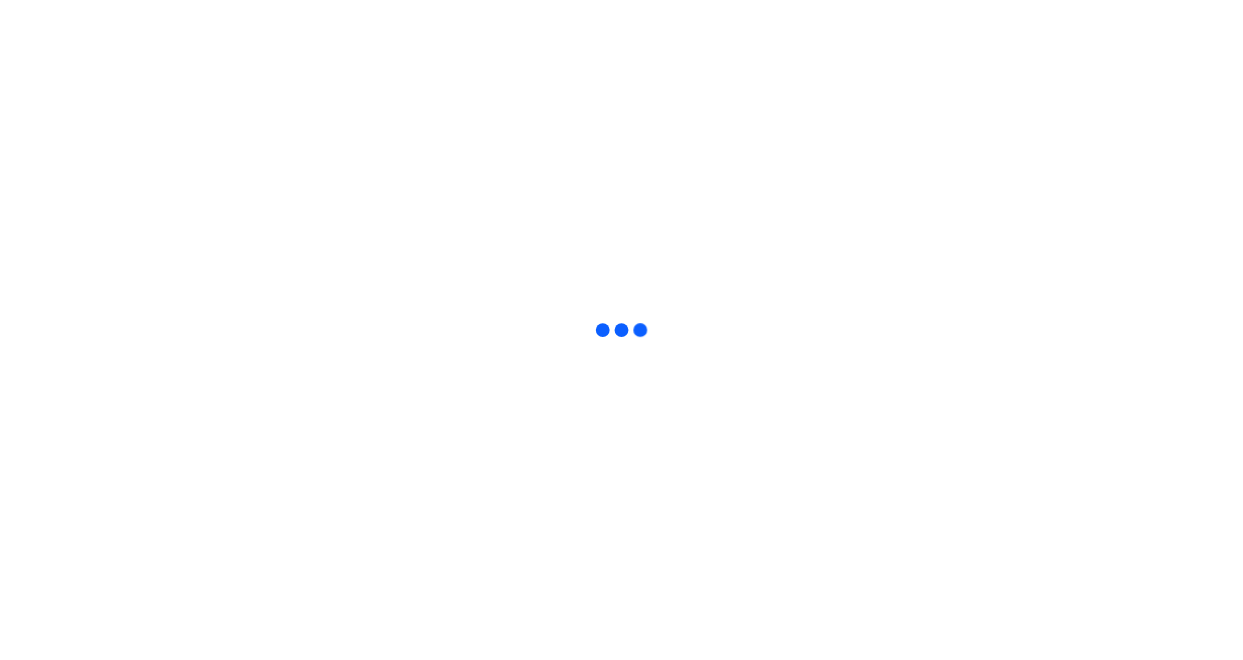 scroll, scrollTop: 0, scrollLeft: 0, axis: both 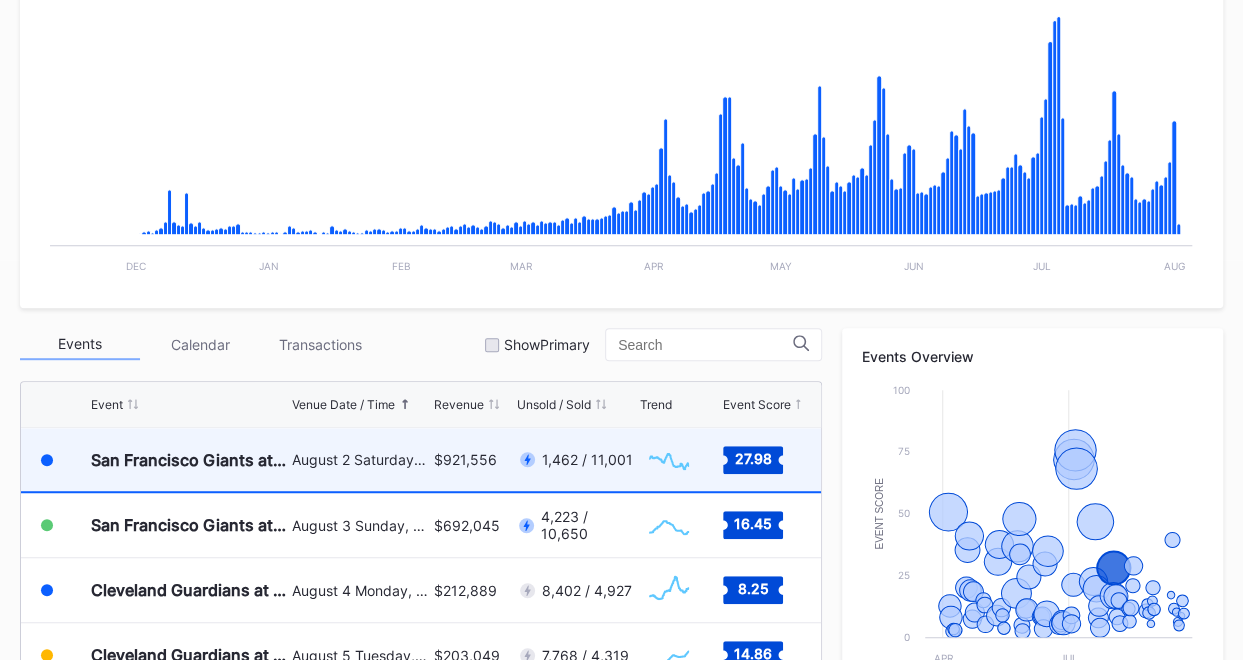 click on "August 2 Saturday, 4:10PM" at bounding box center (360, 459) 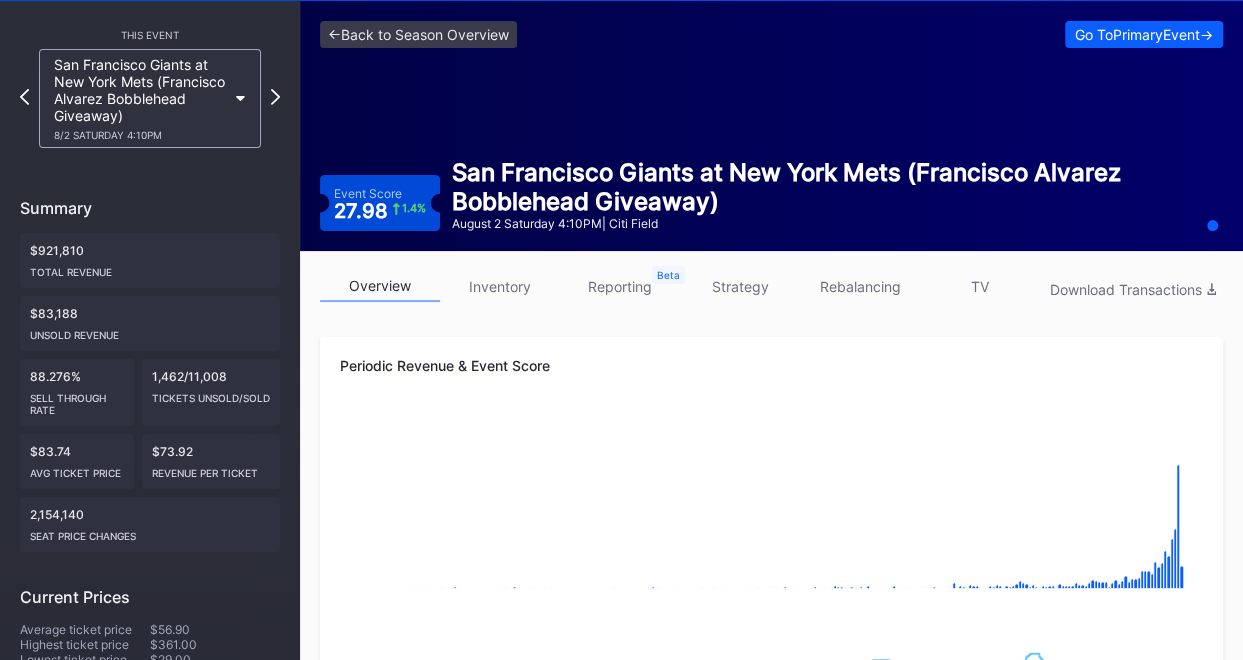 scroll, scrollTop: 0, scrollLeft: 0, axis: both 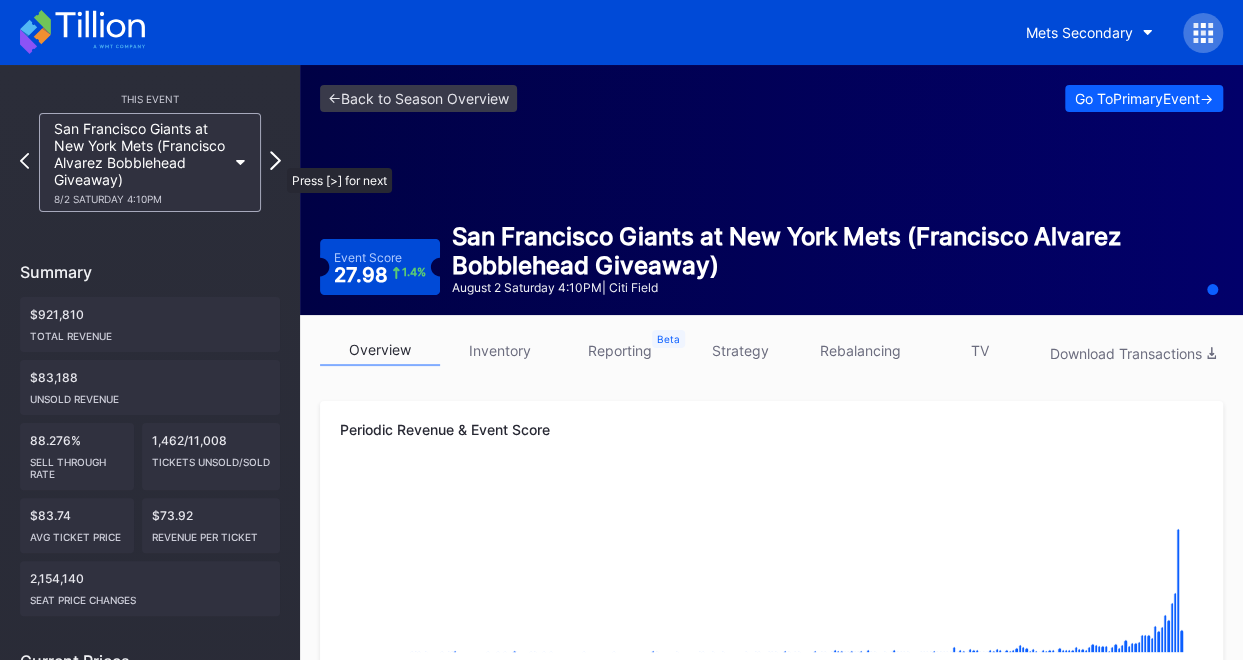click 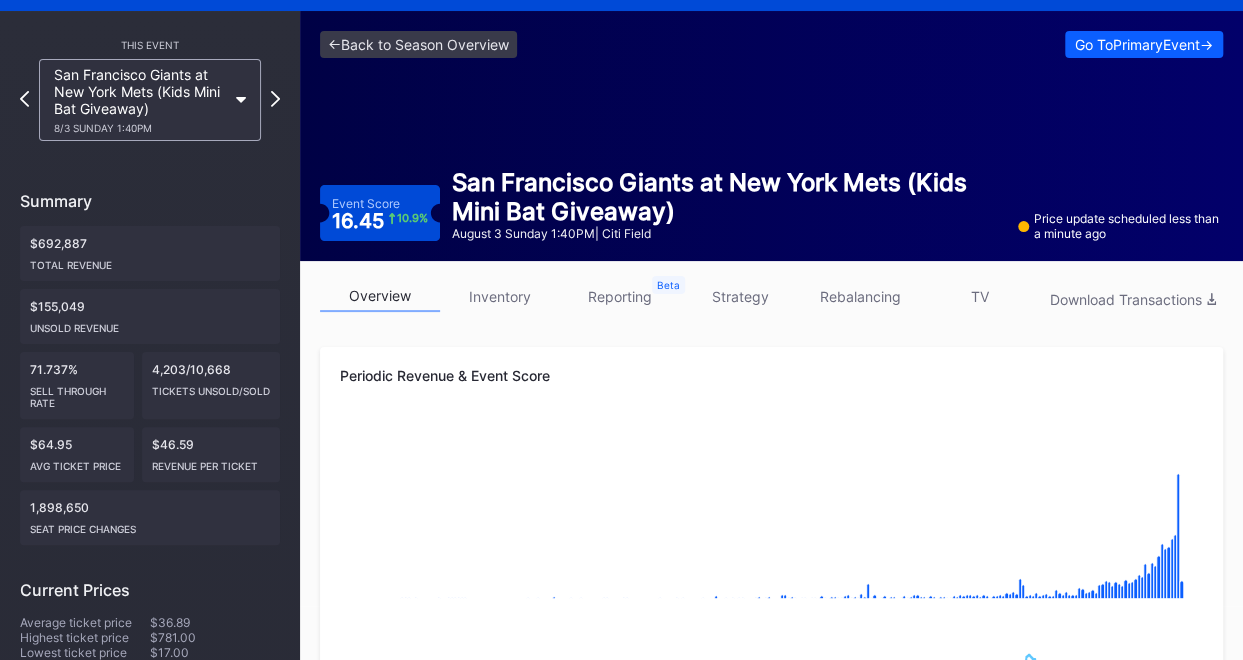 scroll, scrollTop: 0, scrollLeft: 0, axis: both 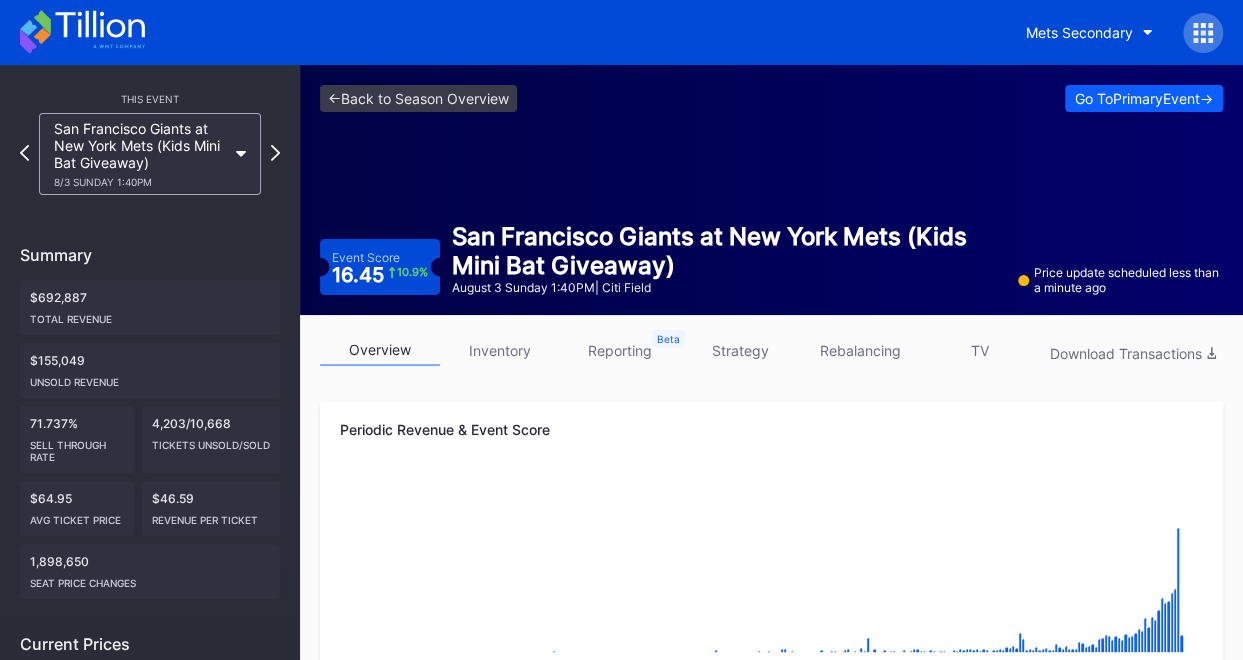 click 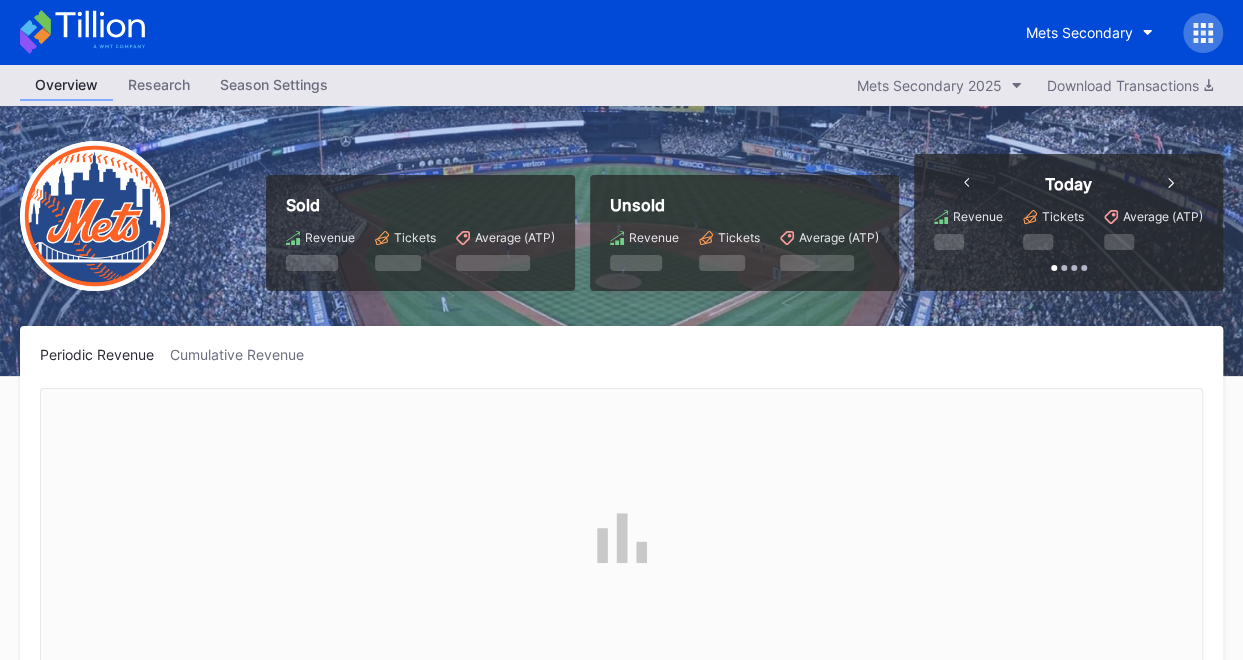 scroll, scrollTop: 400, scrollLeft: 0, axis: vertical 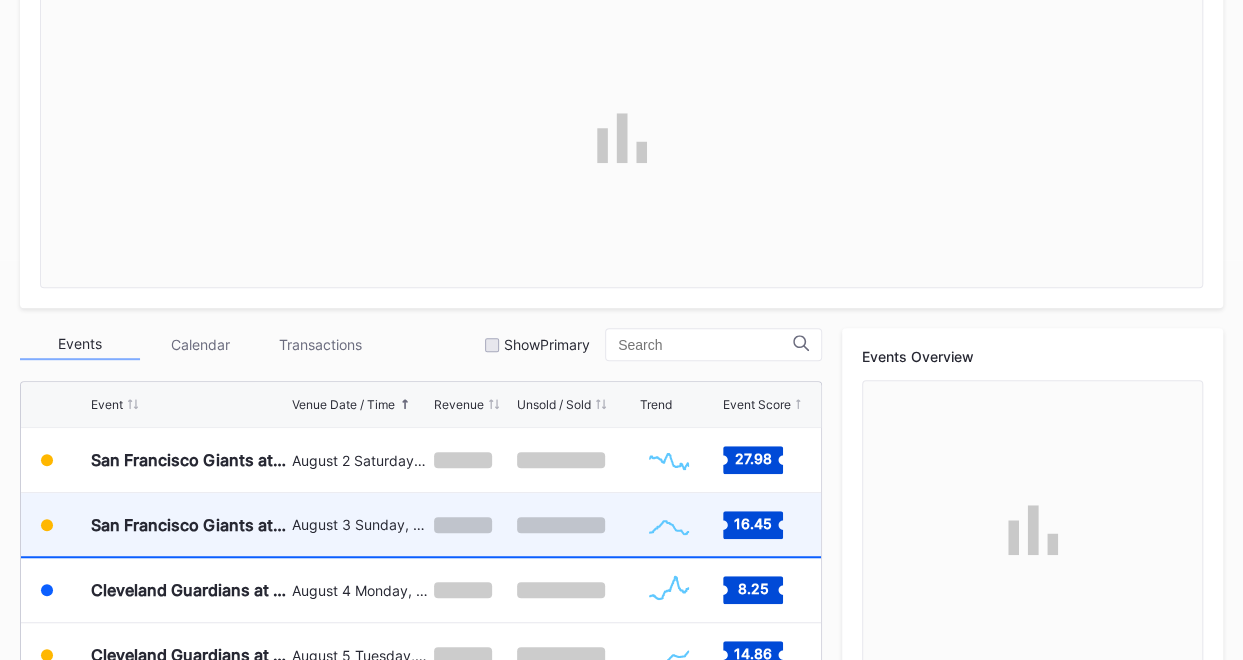 click at bounding box center (473, 524) 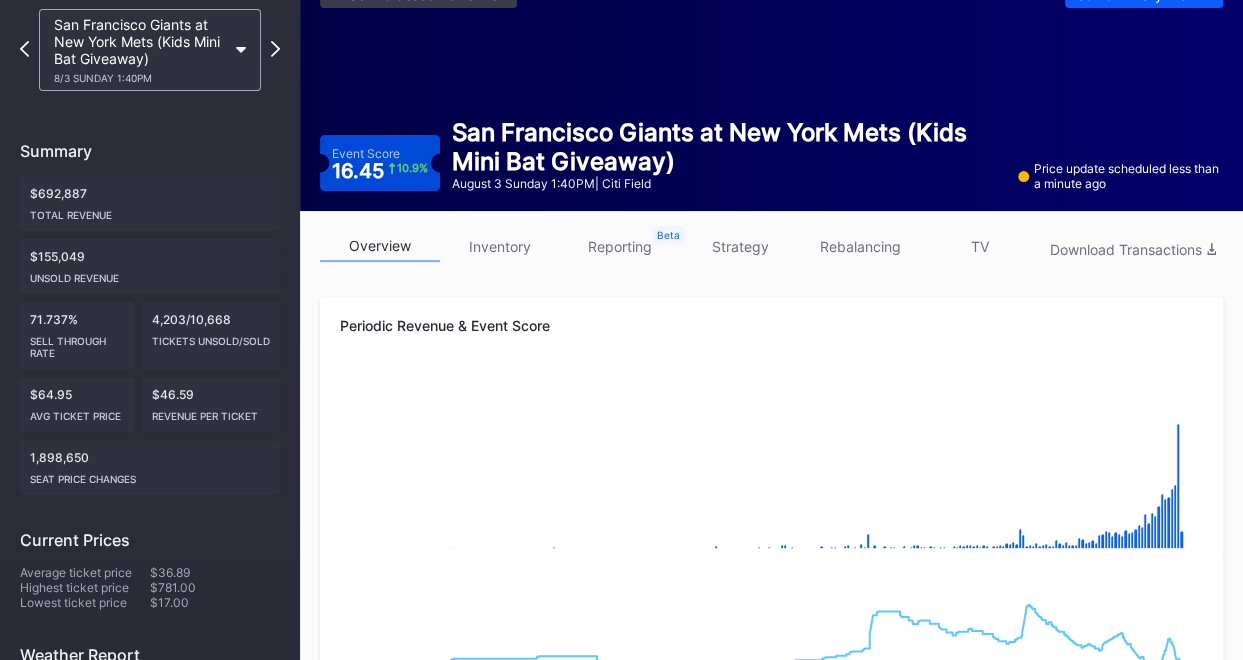 scroll, scrollTop: 0, scrollLeft: 0, axis: both 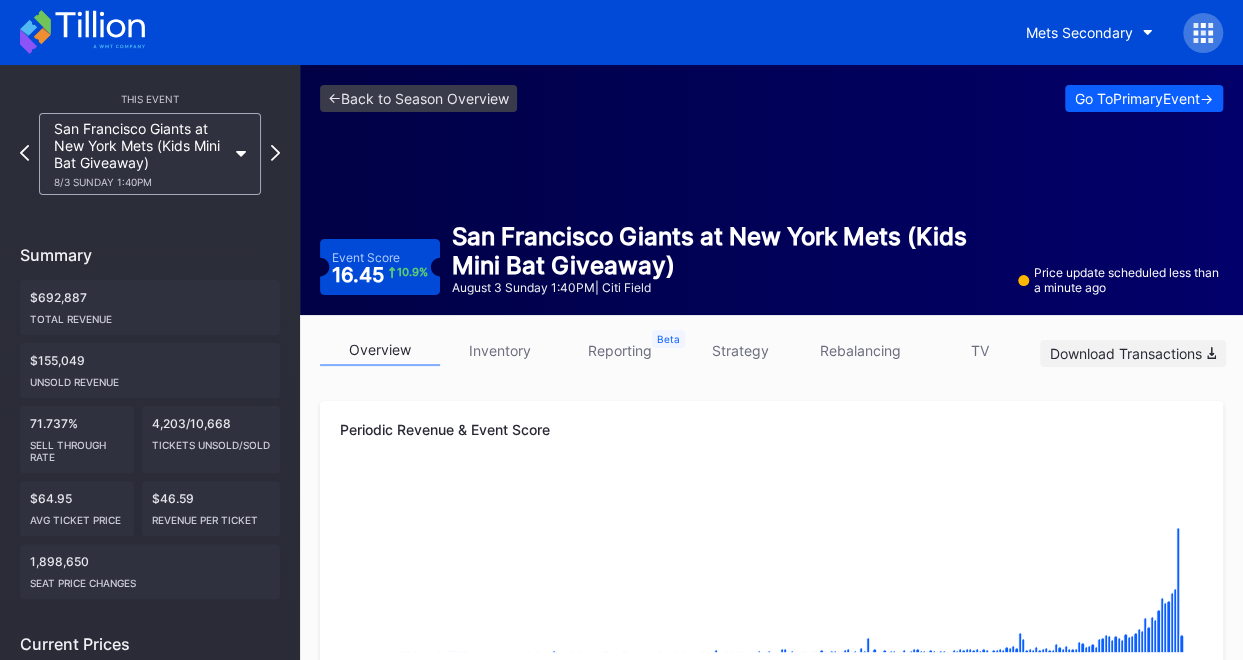 click on "Download Transactions" at bounding box center [1133, 353] 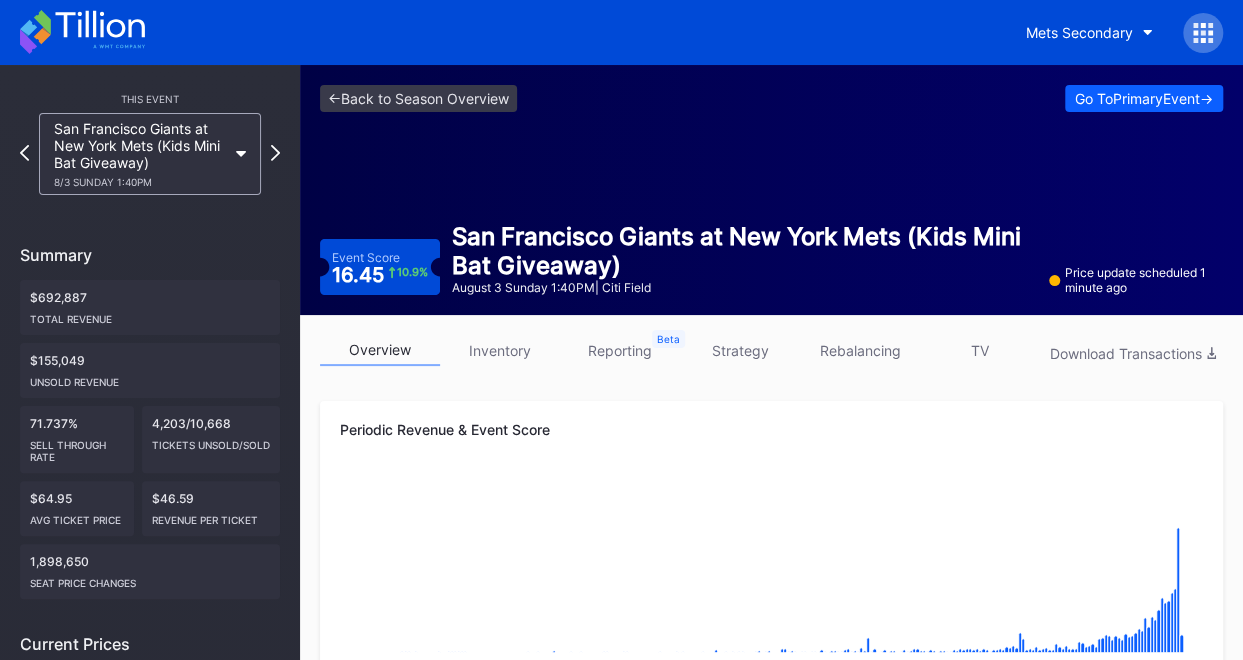click on "inventory" at bounding box center (500, 350) 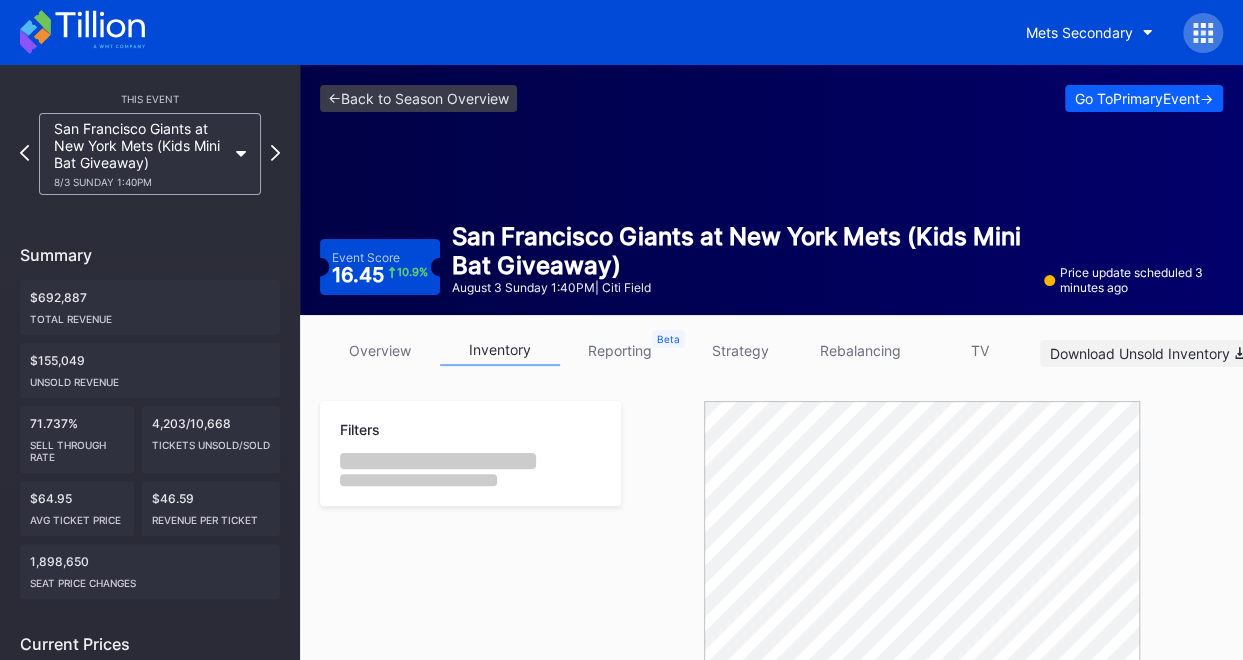 click on "Download Unsold Inventory" at bounding box center [1147, 353] 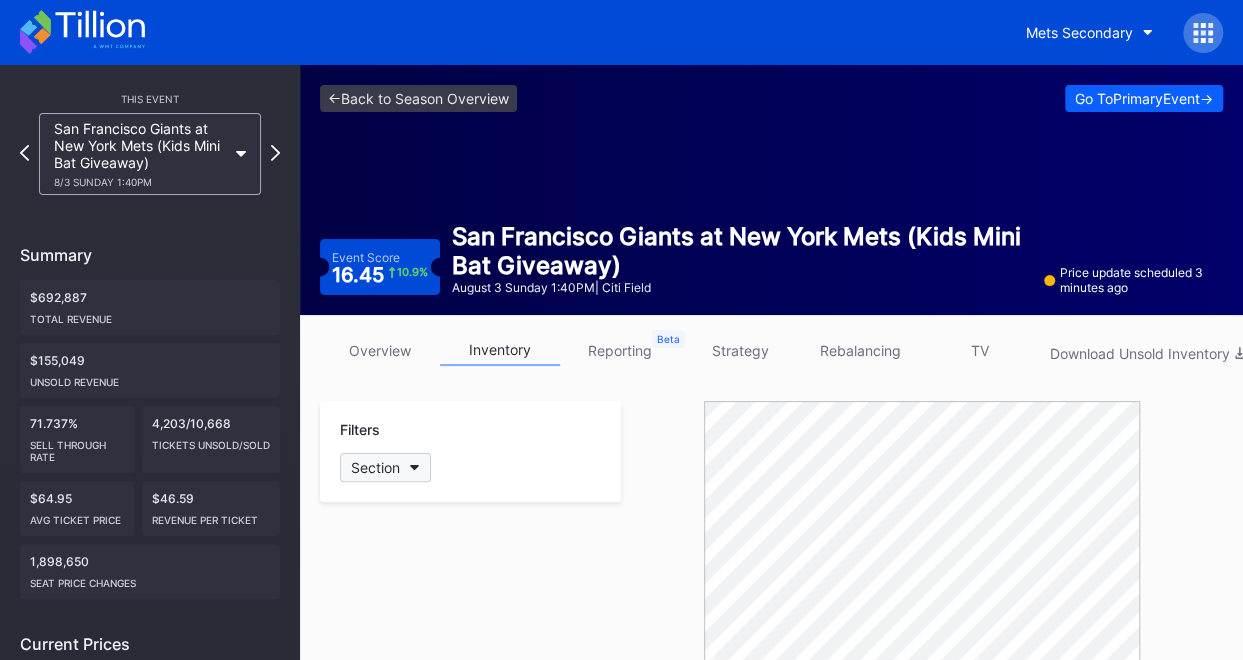 click on "Section" at bounding box center [385, 467] 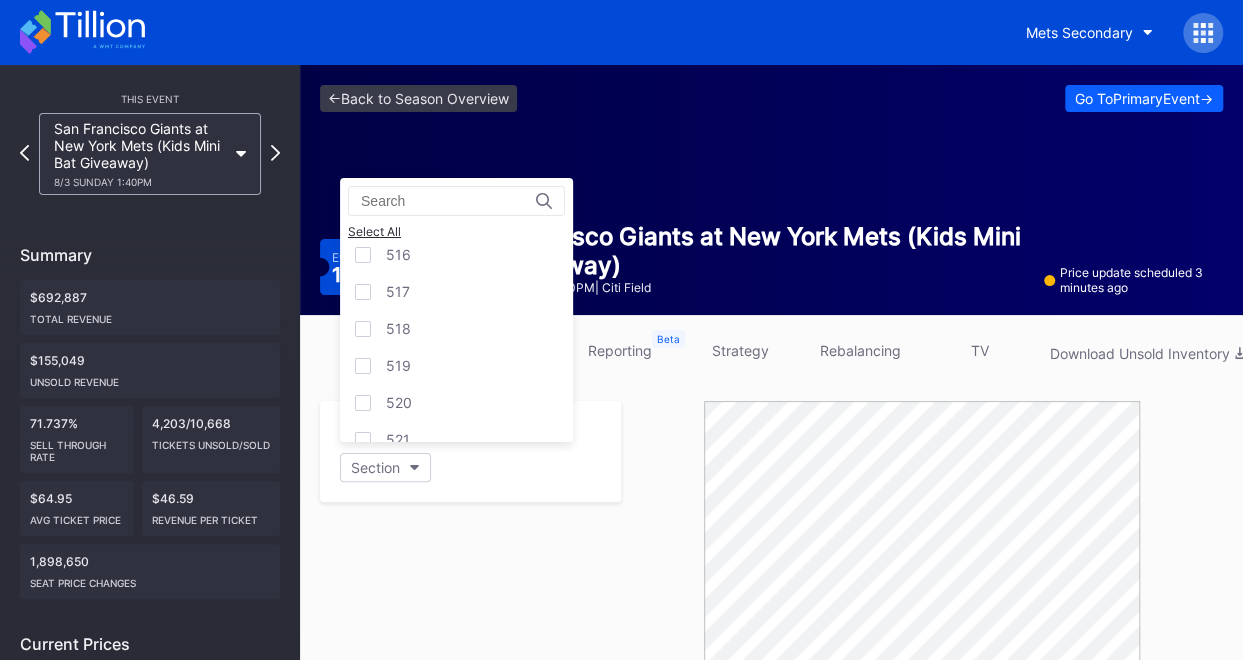 scroll, scrollTop: 2945, scrollLeft: 0, axis: vertical 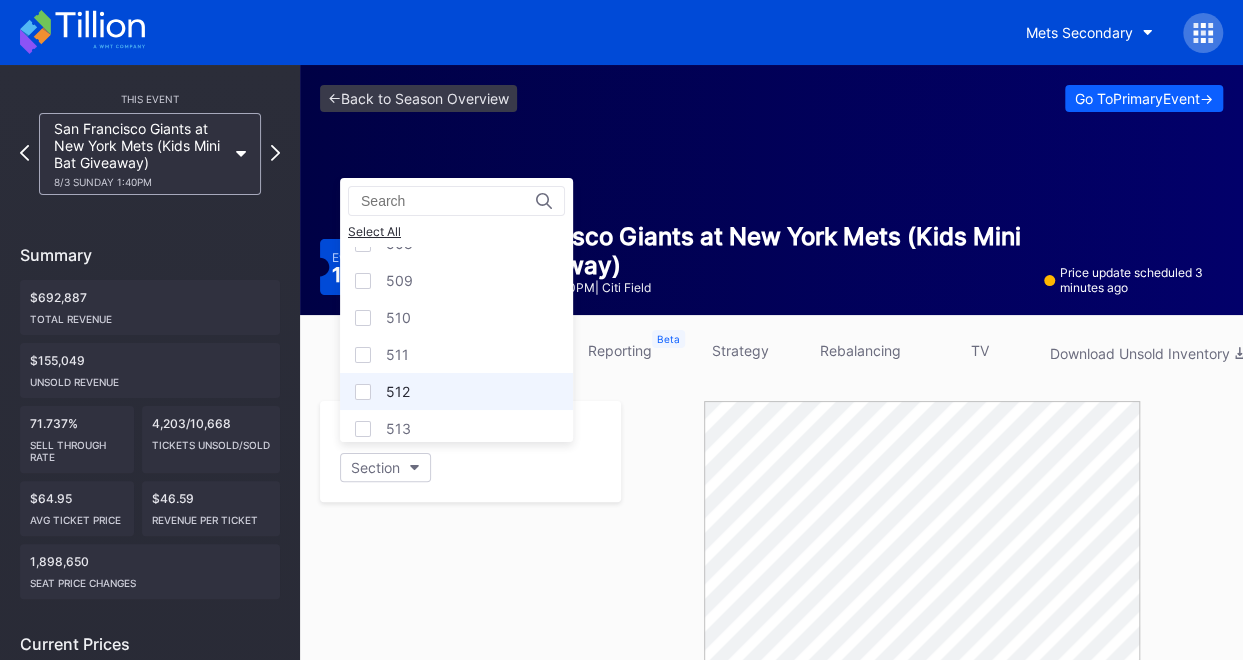 click on "512" at bounding box center (456, 391) 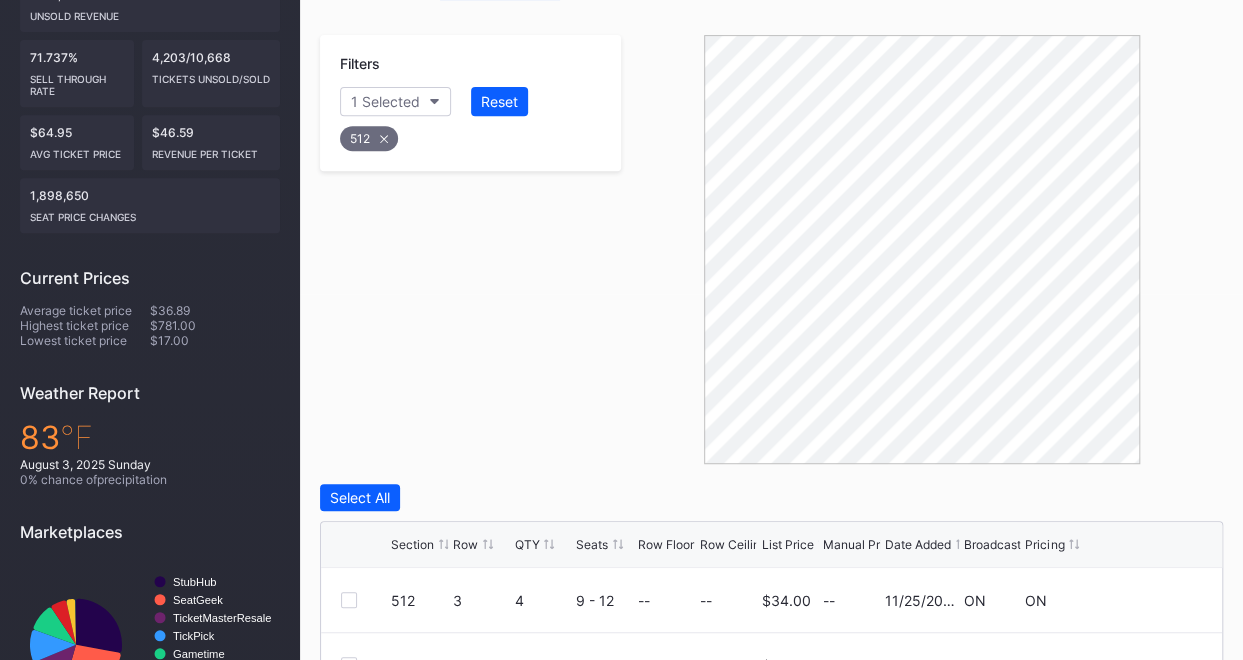 scroll, scrollTop: 600, scrollLeft: 0, axis: vertical 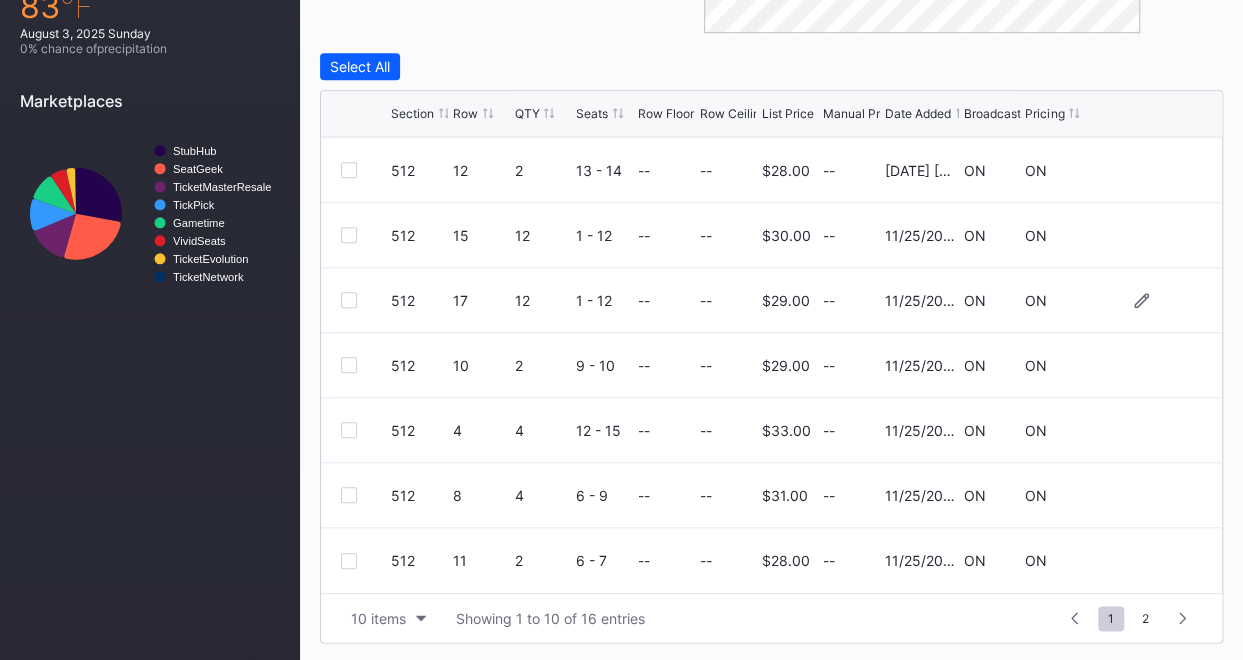 click at bounding box center (349, 300) 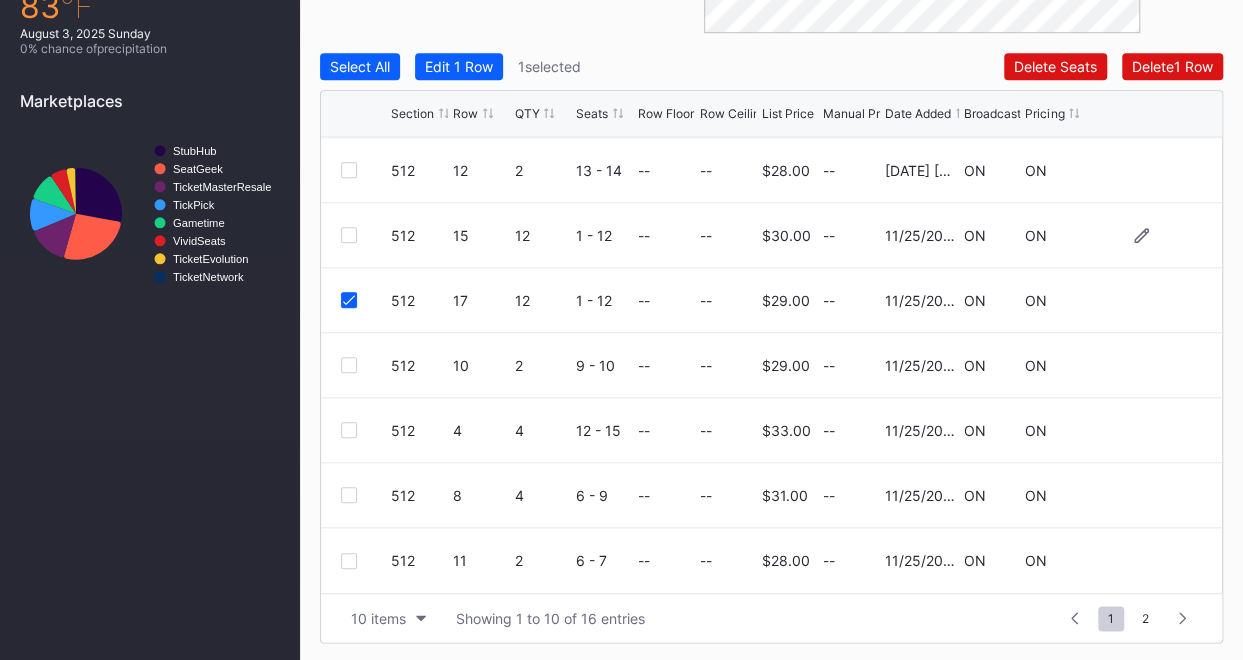 click at bounding box center (349, 235) 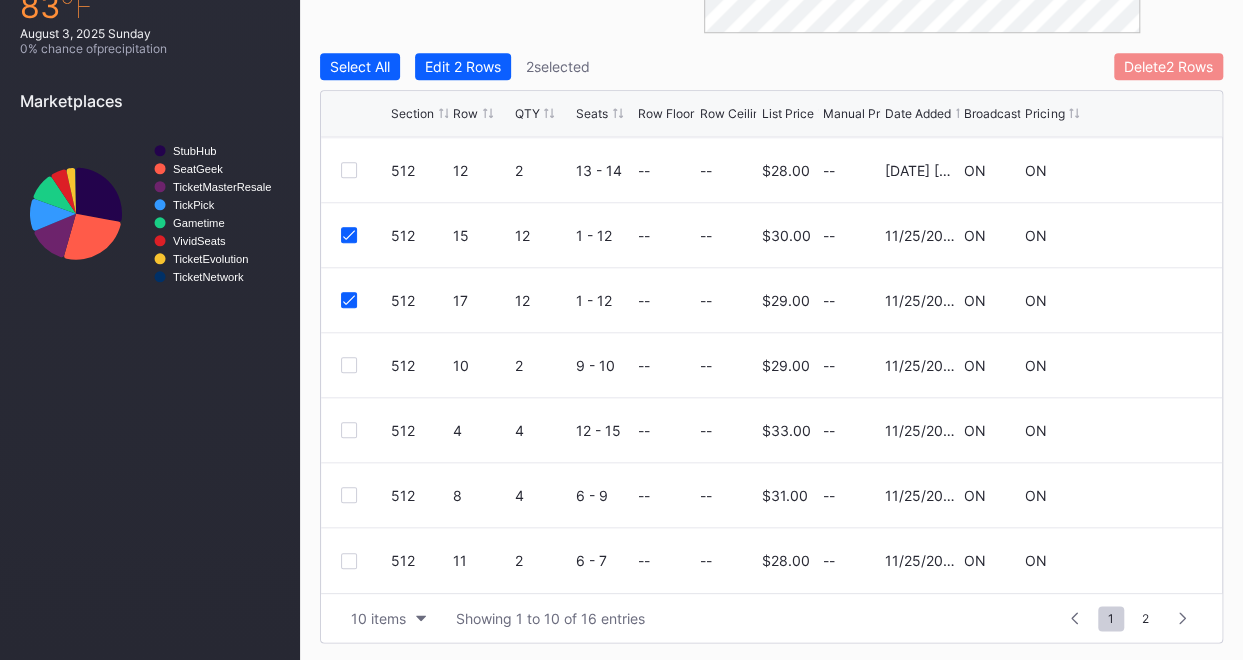 click on "Delete  2   Rows" at bounding box center [1168, 66] 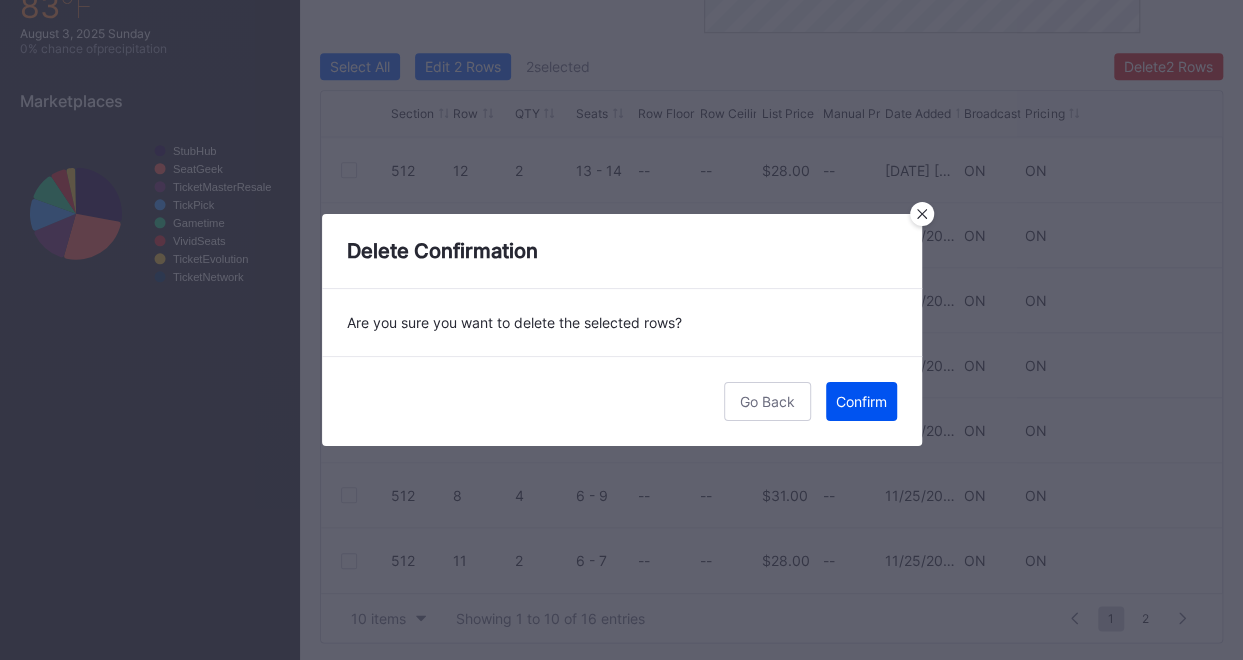 click on "Confirm" at bounding box center [861, 401] 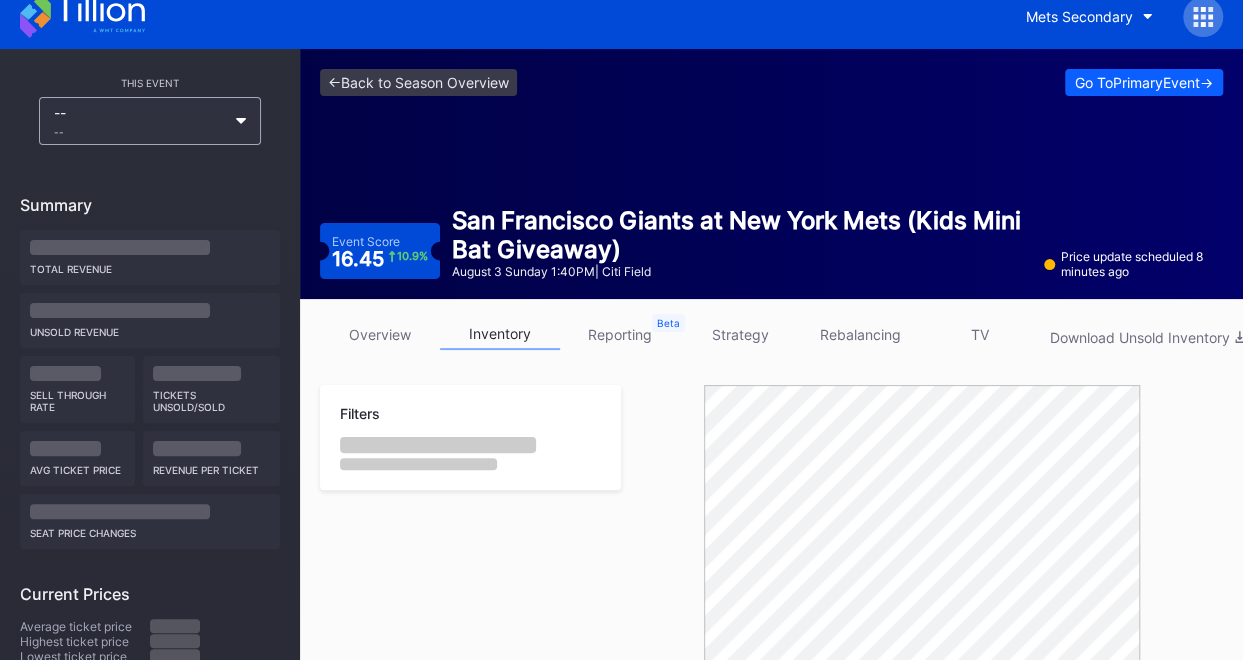scroll, scrollTop: 300, scrollLeft: 0, axis: vertical 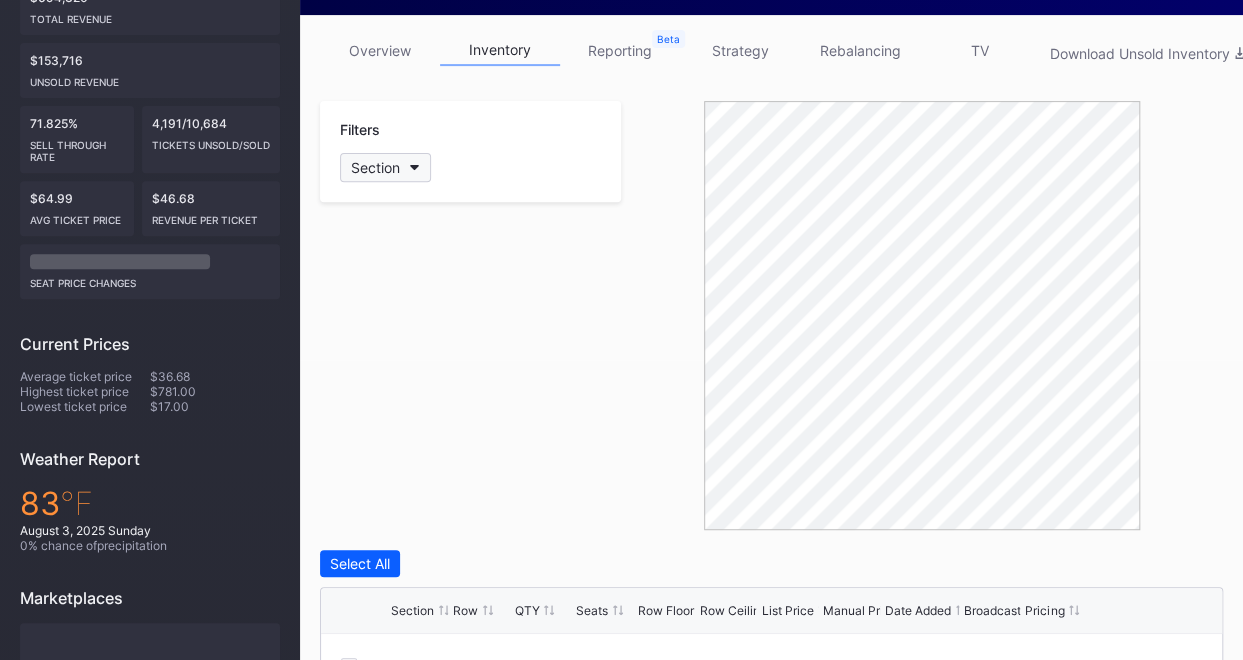 click on "Section" at bounding box center (385, 167) 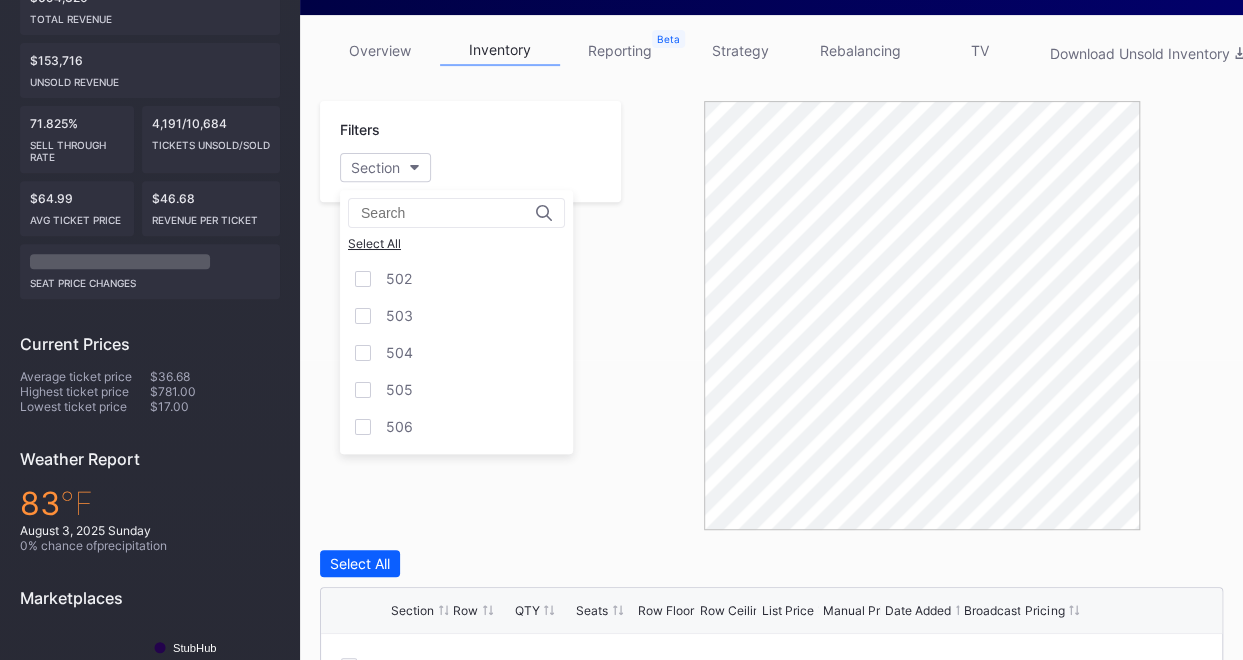 scroll, scrollTop: 3000, scrollLeft: 0, axis: vertical 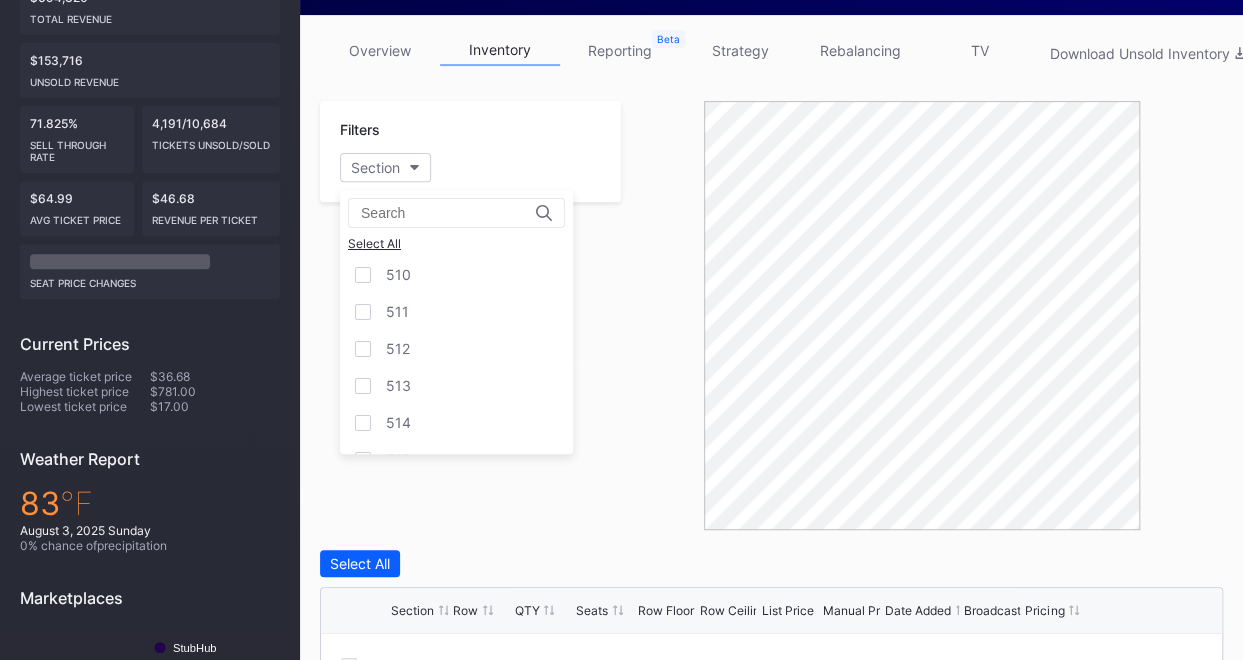 drag, startPoint x: 464, startPoint y: 315, endPoint x: 559, endPoint y: 357, distance: 103.87011 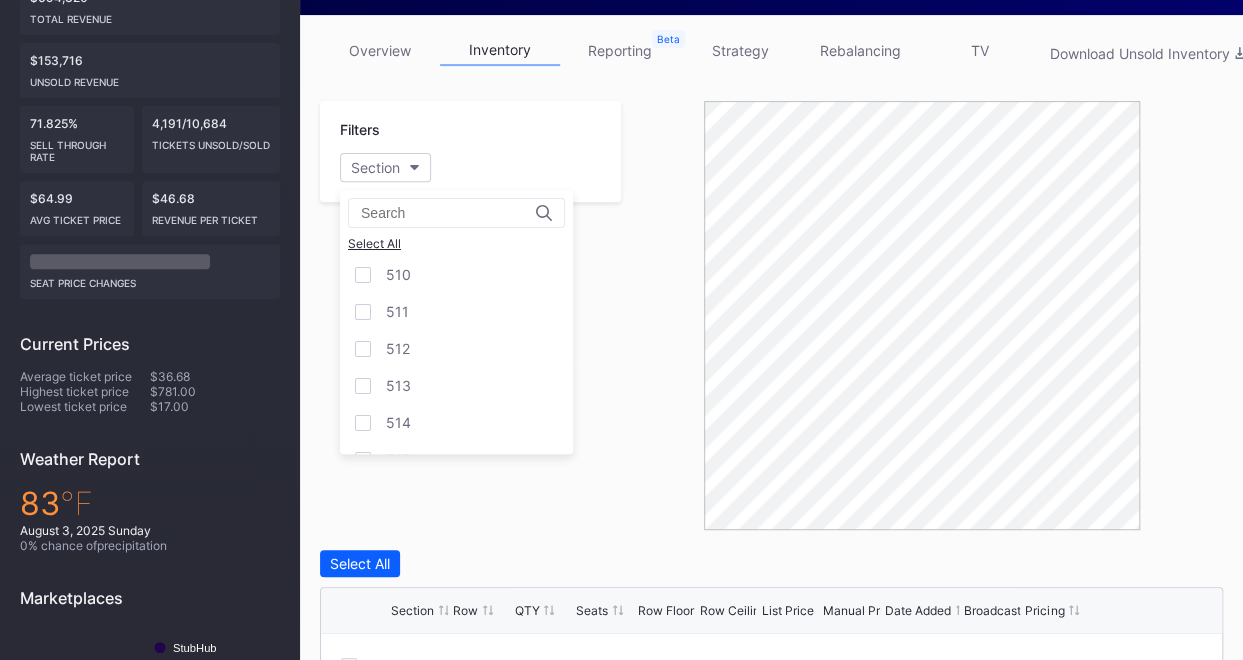 click on "512" at bounding box center [456, 348] 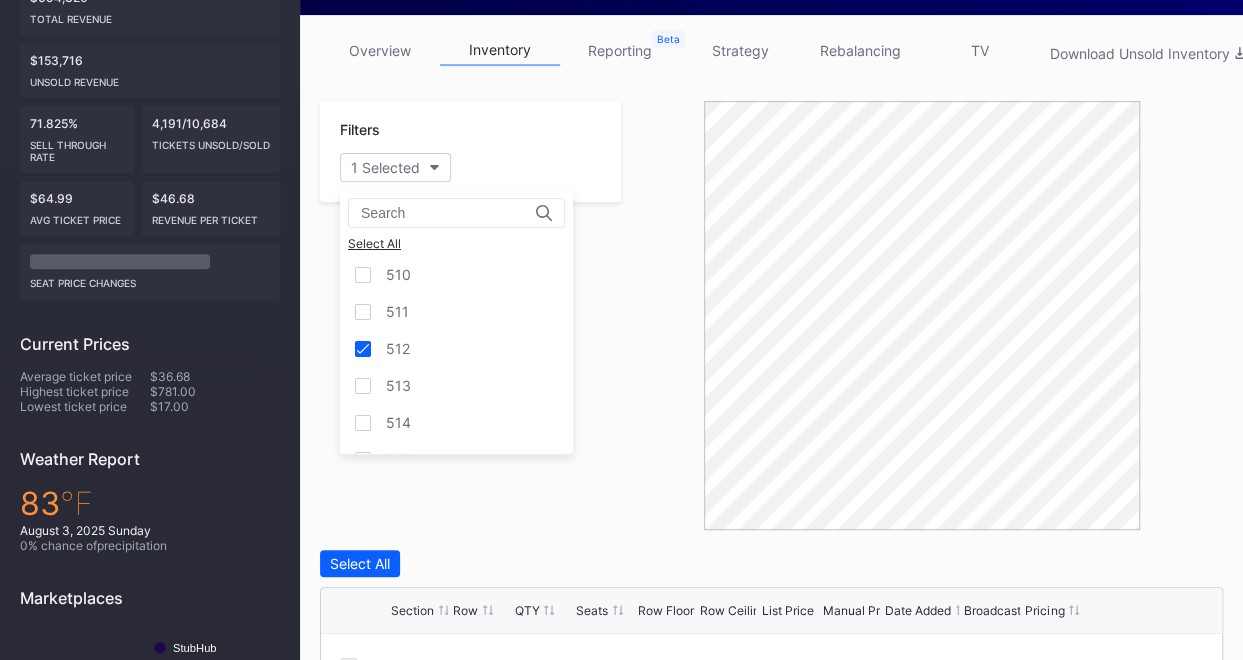 click at bounding box center [922, 315] 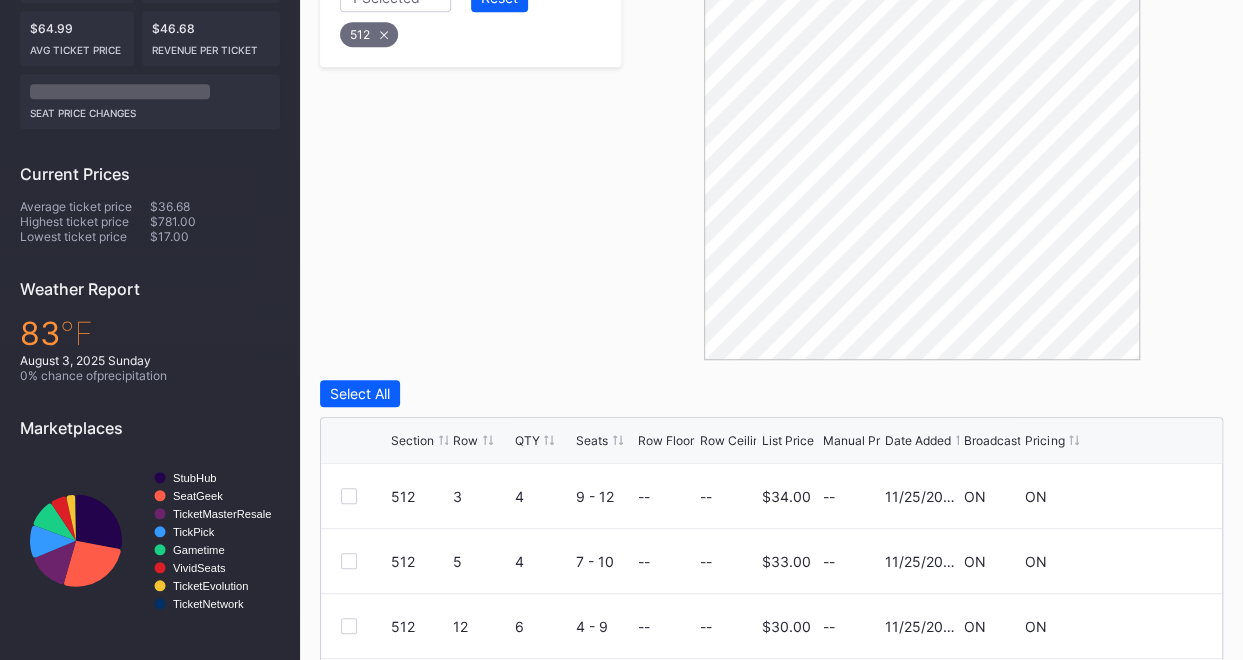 scroll, scrollTop: 797, scrollLeft: 0, axis: vertical 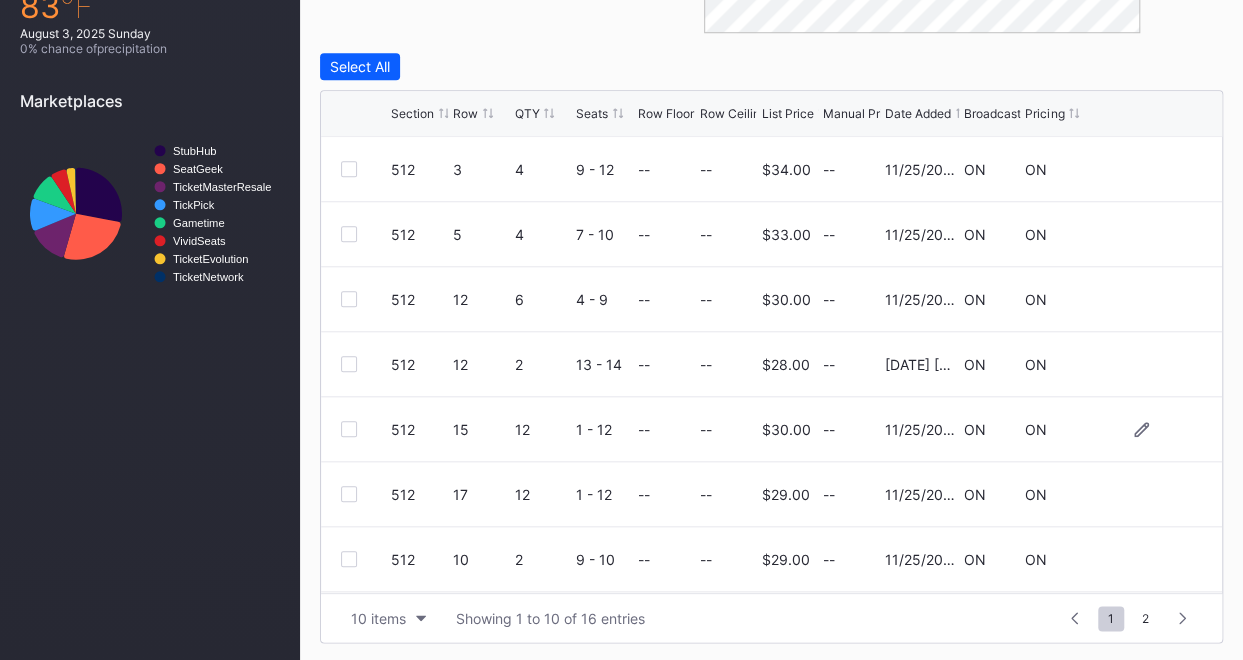 click at bounding box center [366, 429] 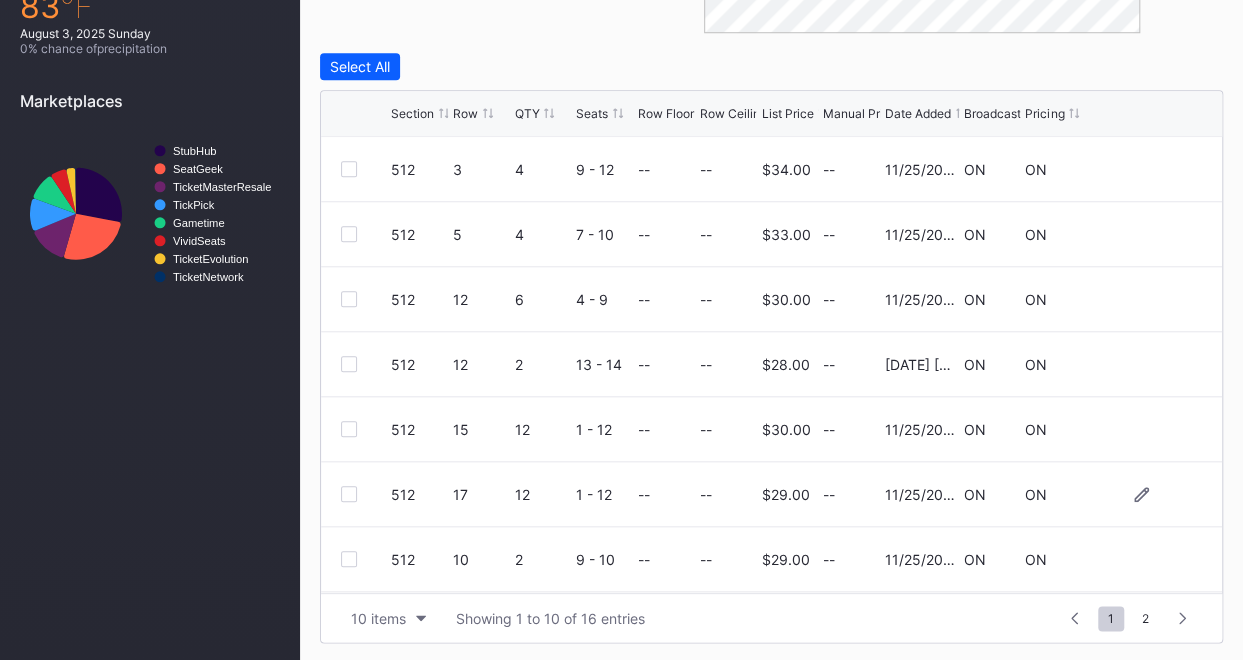 scroll, scrollTop: 796, scrollLeft: 0, axis: vertical 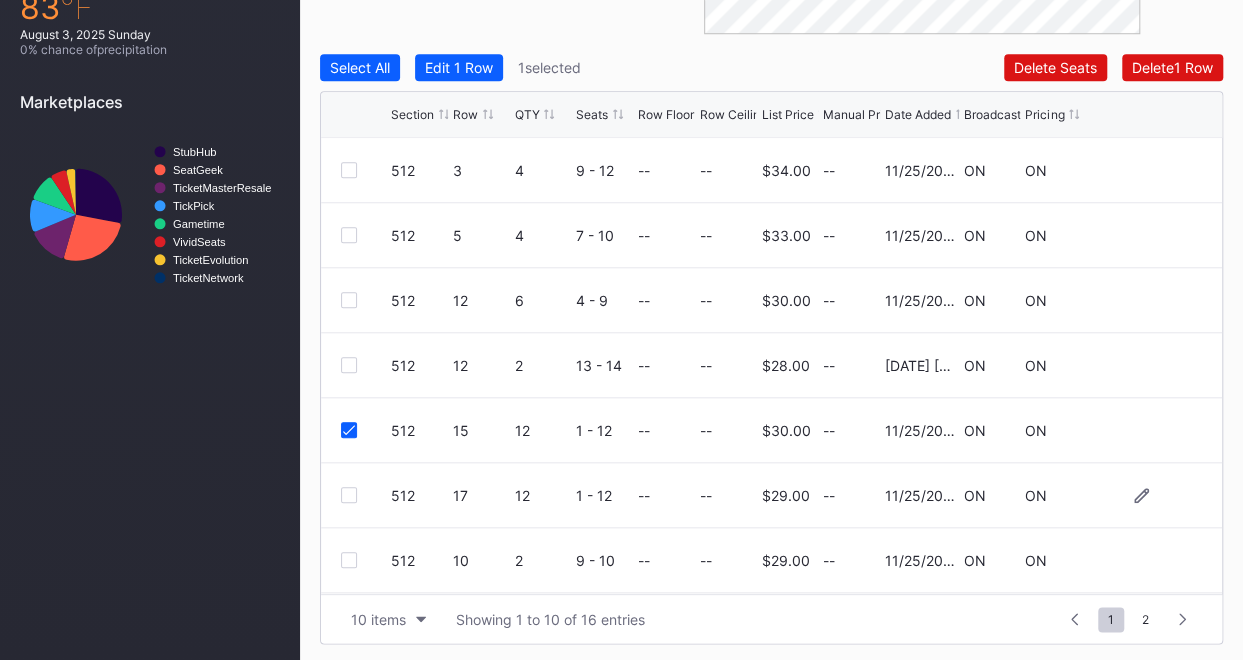 click at bounding box center (349, 495) 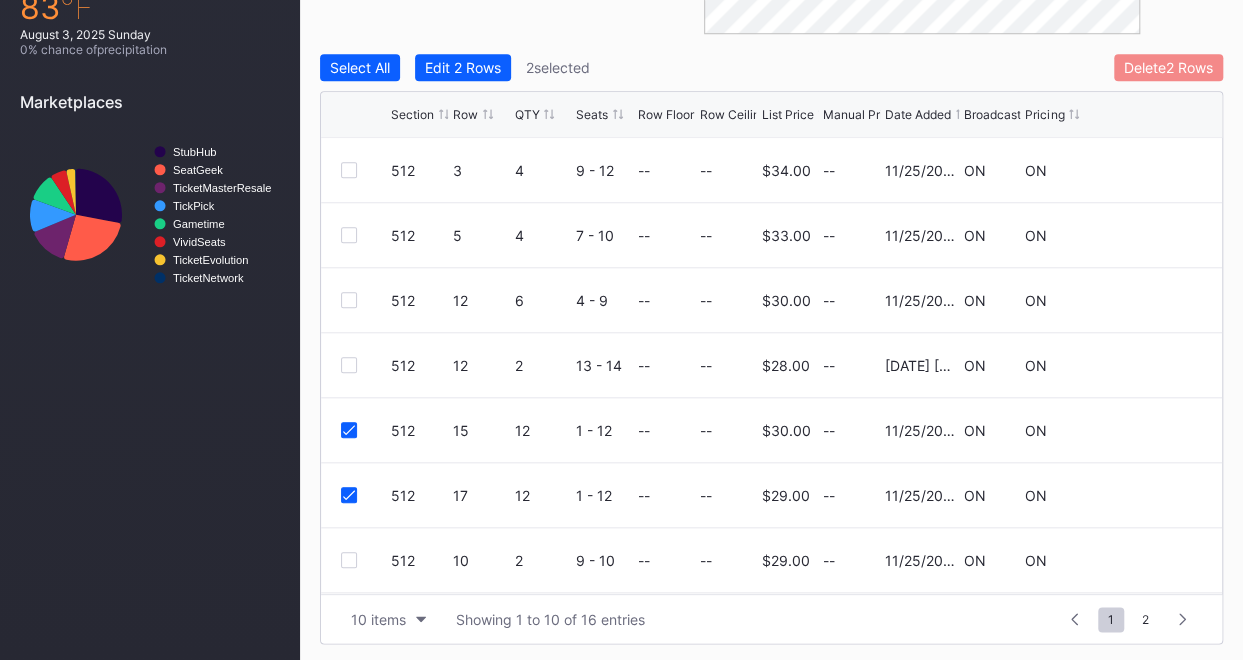 click on "Delete  2   Rows" at bounding box center (1168, 67) 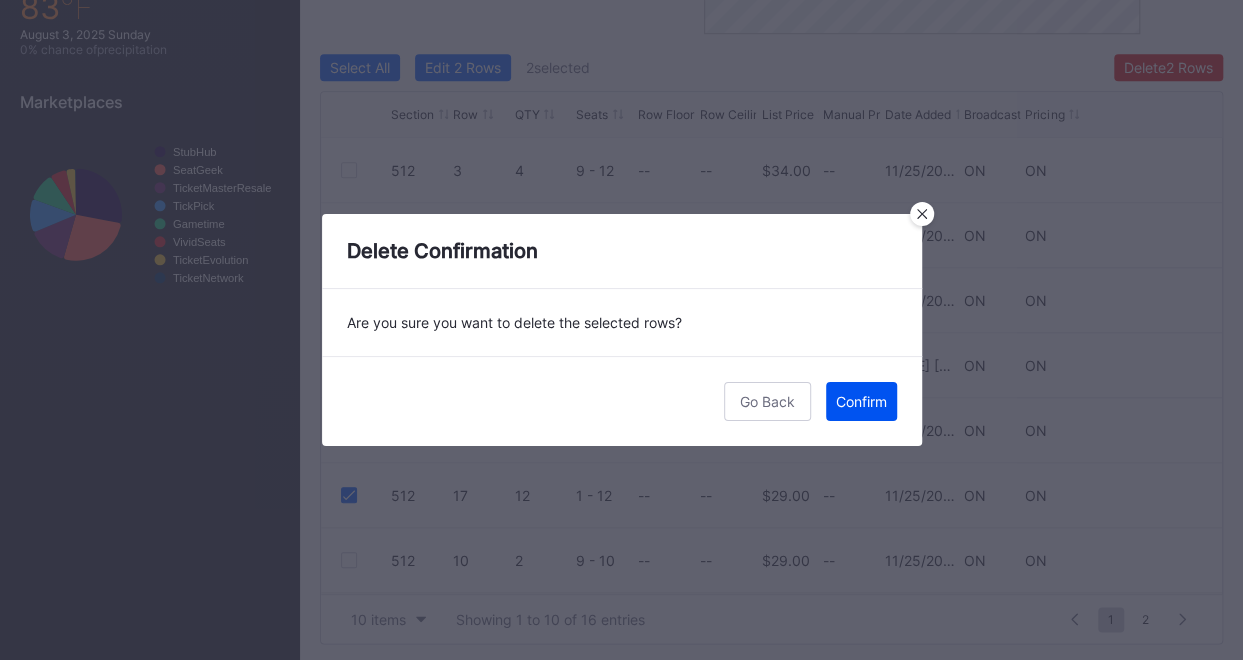 click on "Confirm" at bounding box center (861, 401) 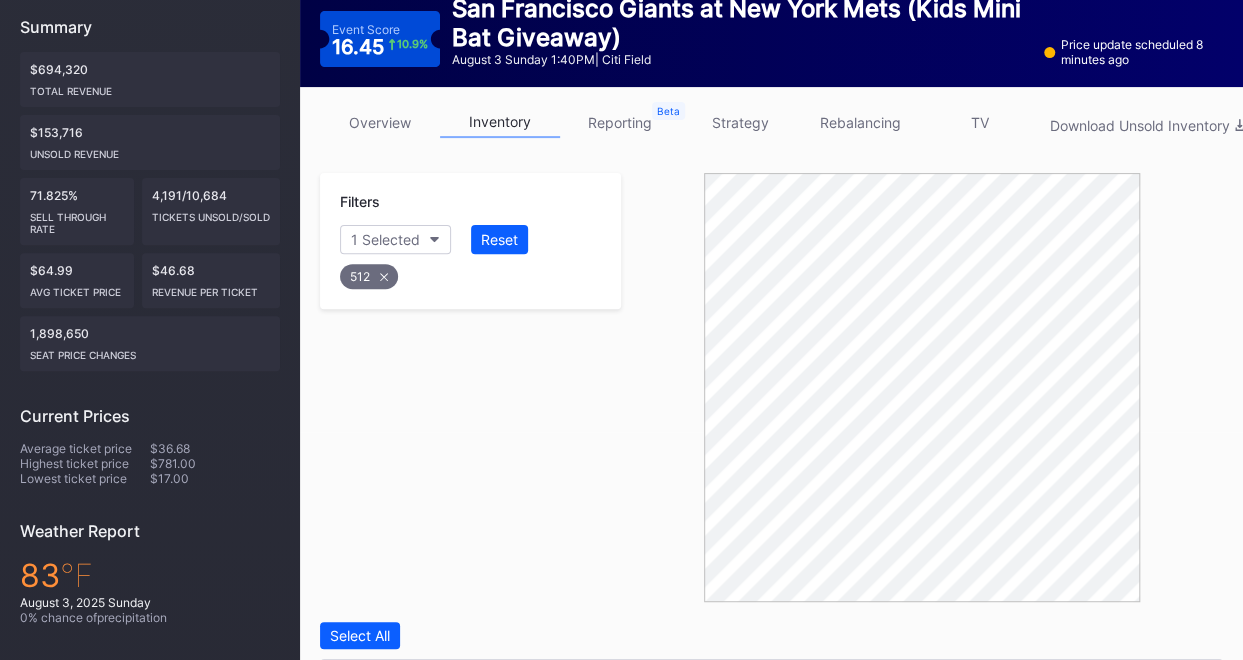 scroll, scrollTop: 196, scrollLeft: 0, axis: vertical 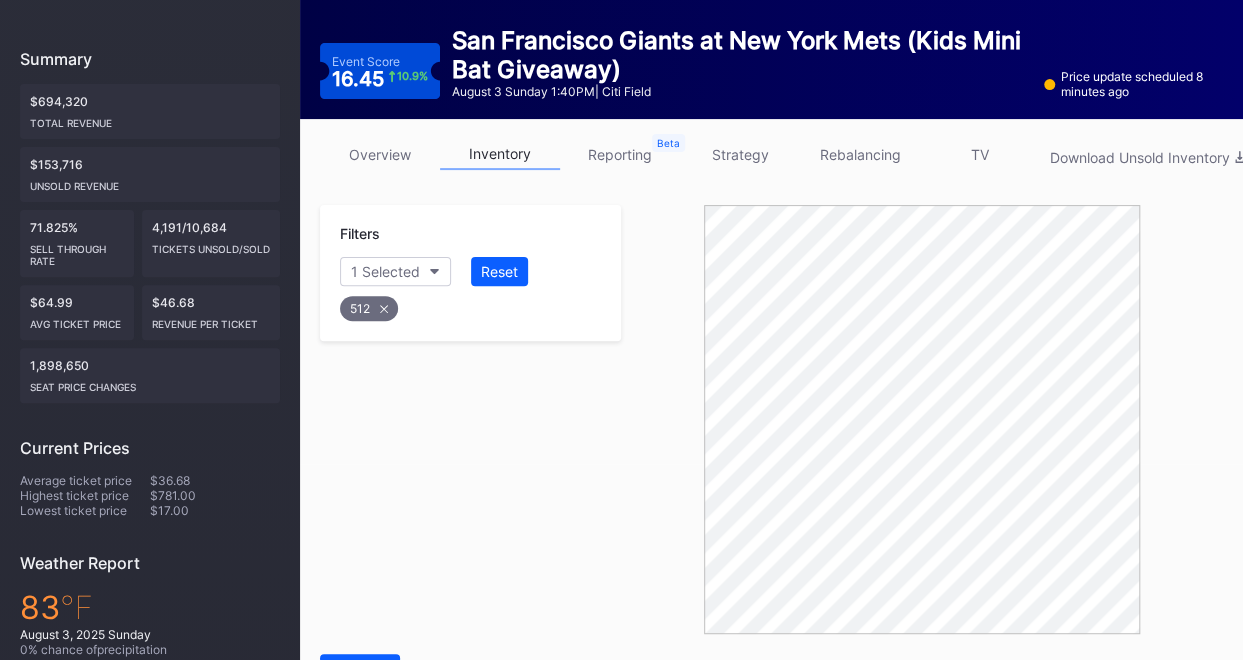 click on "512" at bounding box center (369, 308) 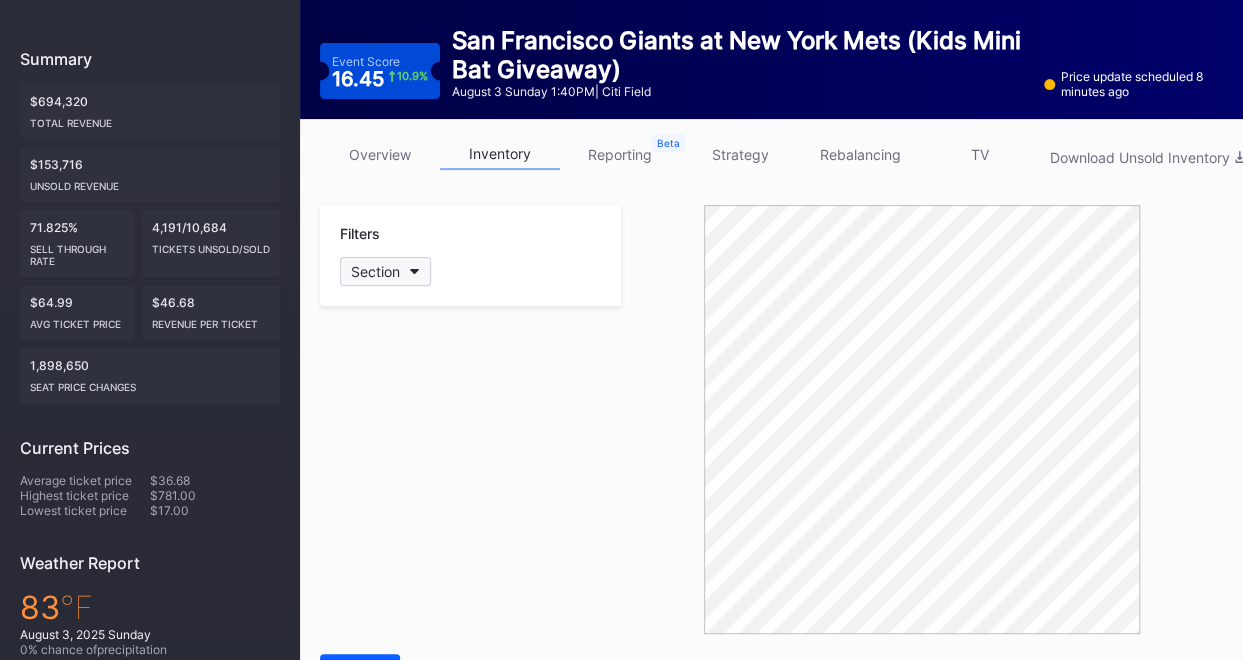 click on "Section" at bounding box center [375, 271] 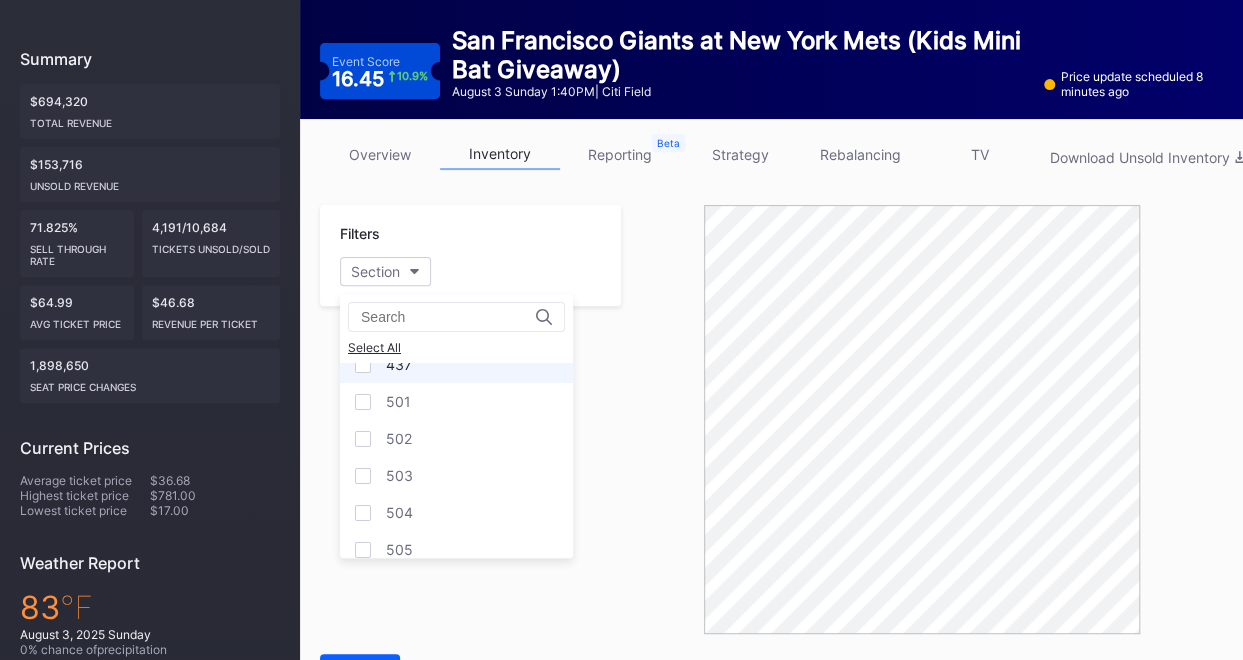 scroll, scrollTop: 2572, scrollLeft: 0, axis: vertical 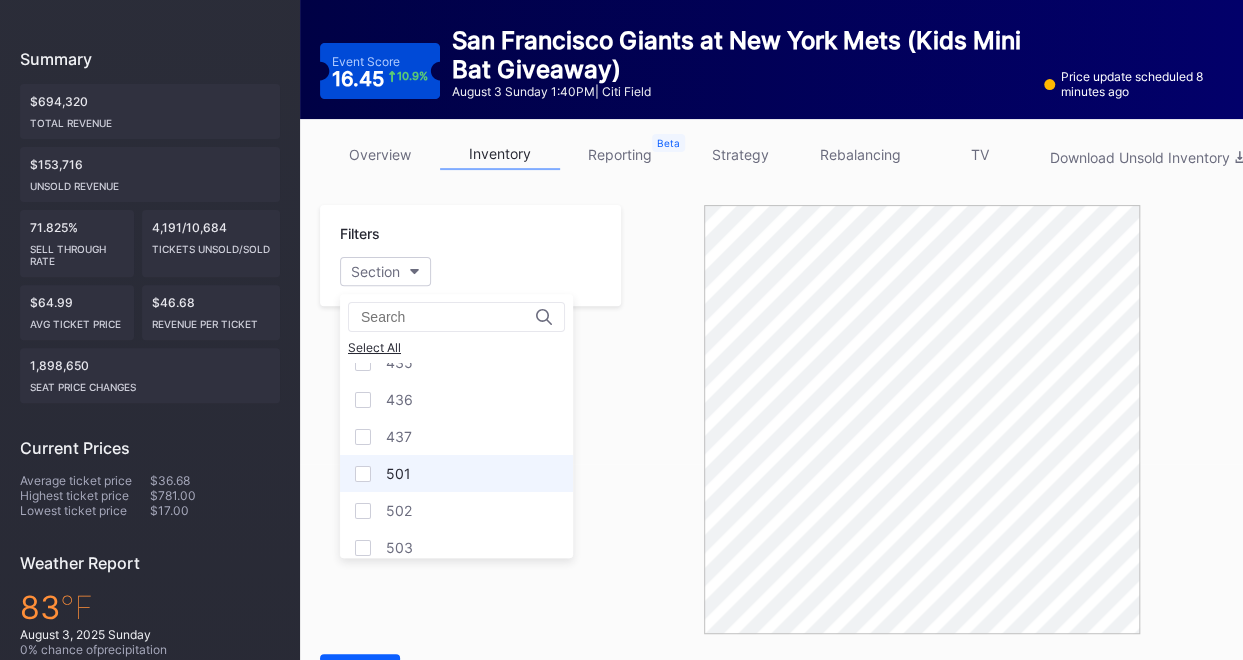 click on "501" at bounding box center (456, 473) 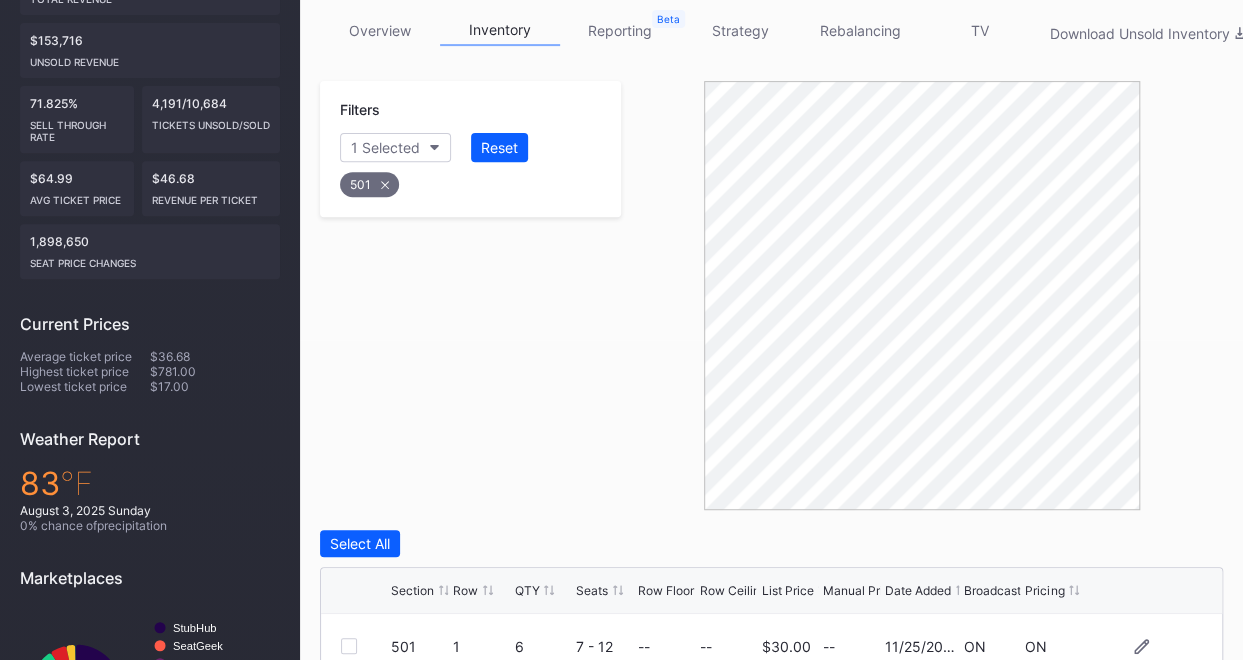 scroll, scrollTop: 796, scrollLeft: 0, axis: vertical 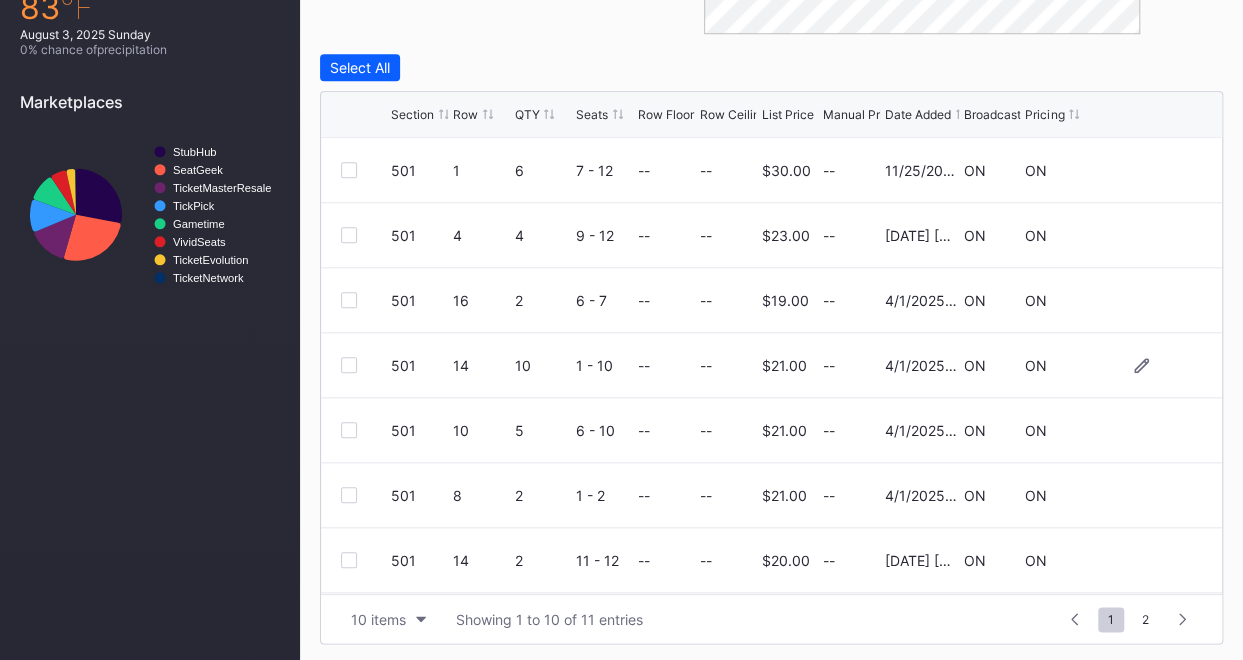 click at bounding box center [349, 365] 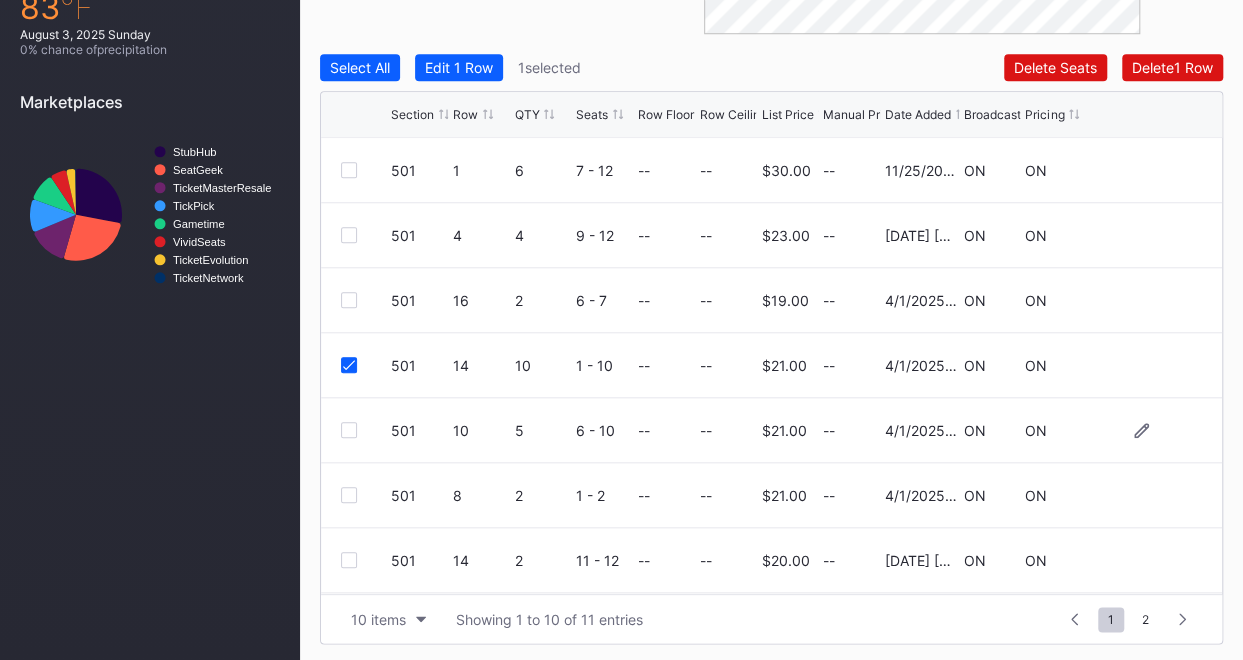 scroll, scrollTop: 194, scrollLeft: 0, axis: vertical 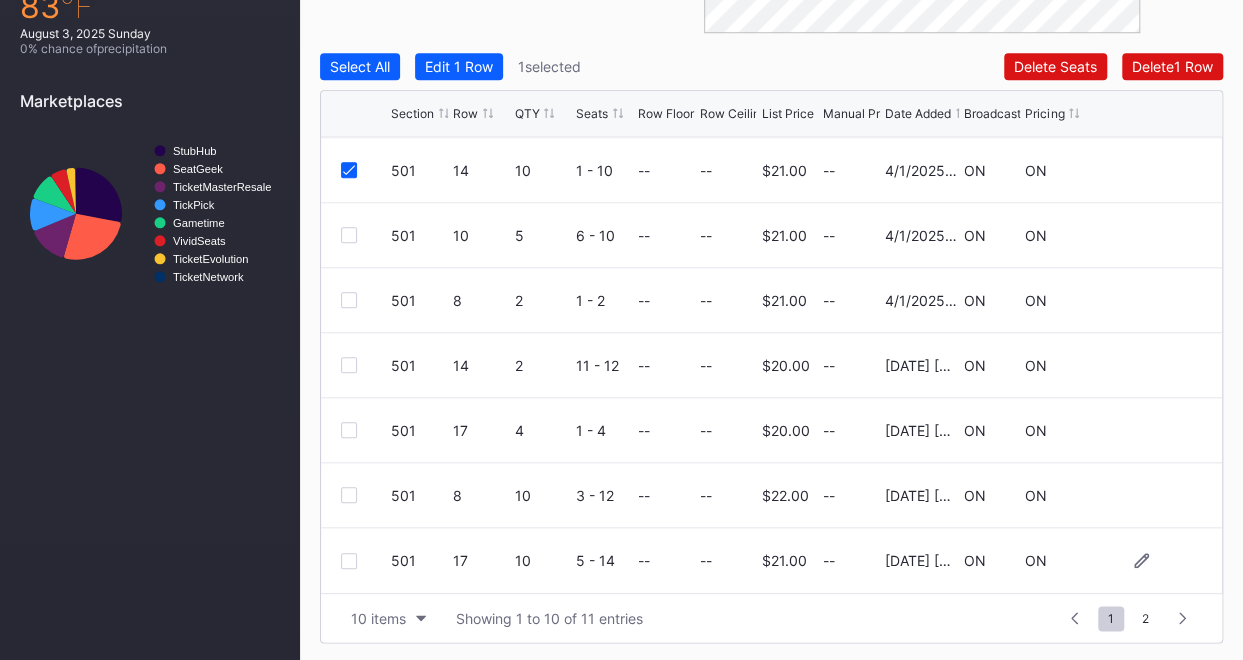 click at bounding box center [349, 561] 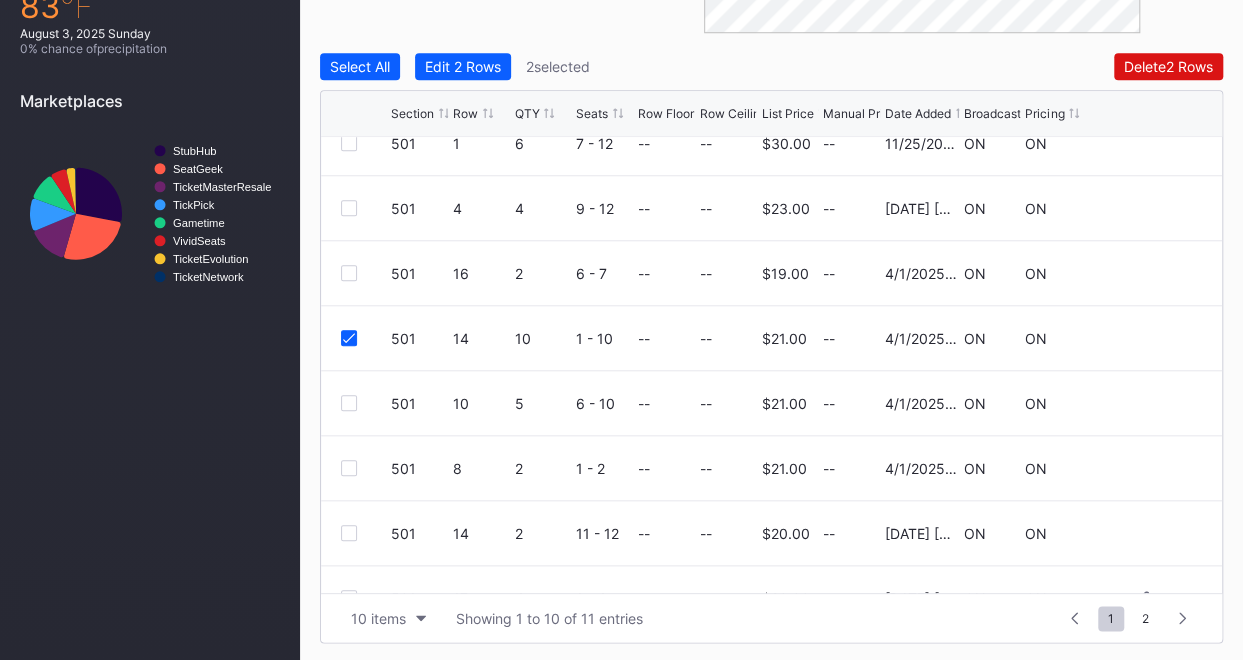 scroll, scrollTop: 0, scrollLeft: 0, axis: both 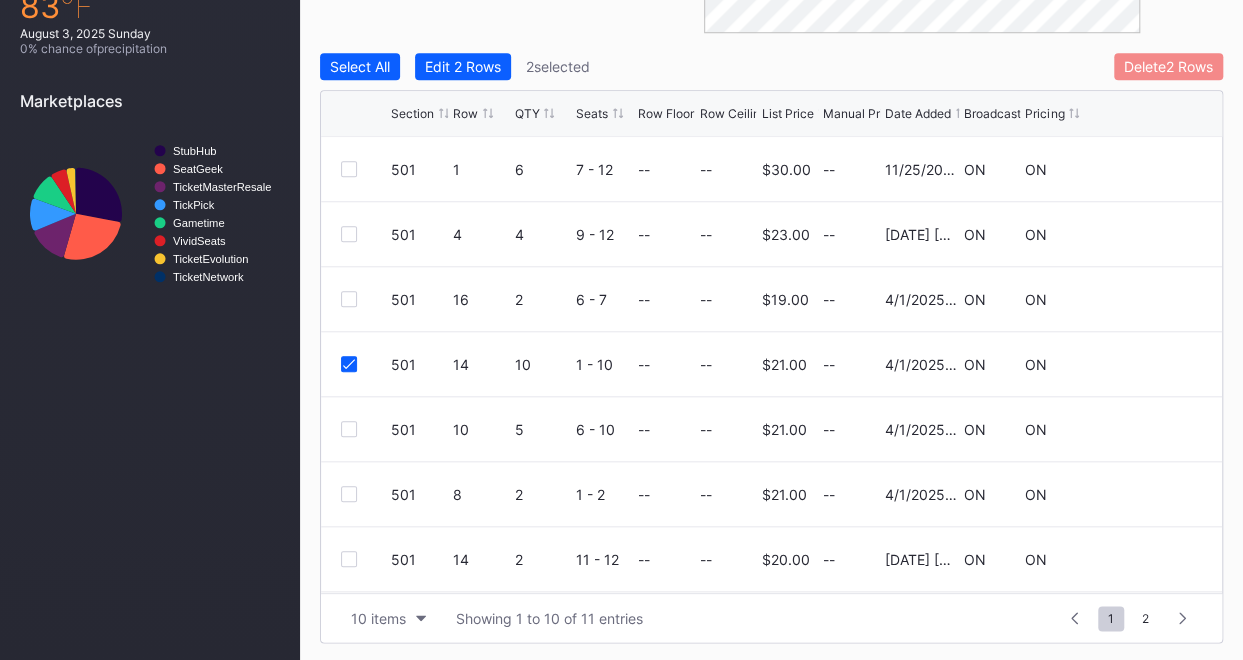 click on "Delete  2   Rows" at bounding box center (1168, 66) 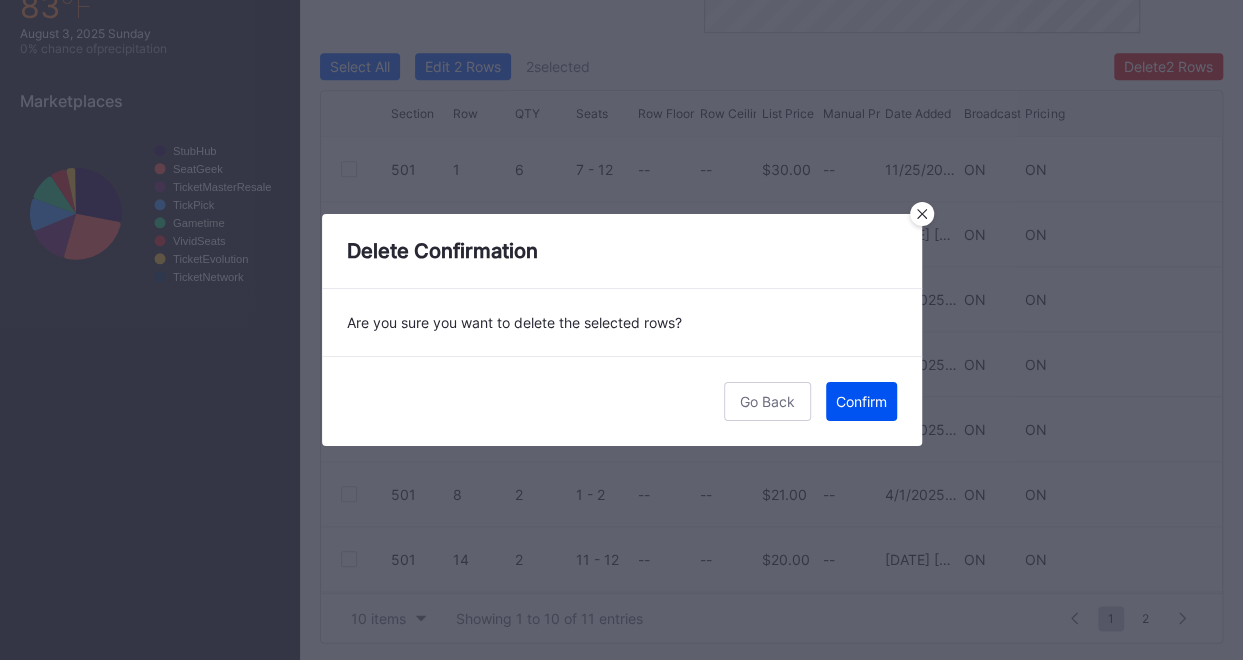 click on "Confirm" at bounding box center (861, 401) 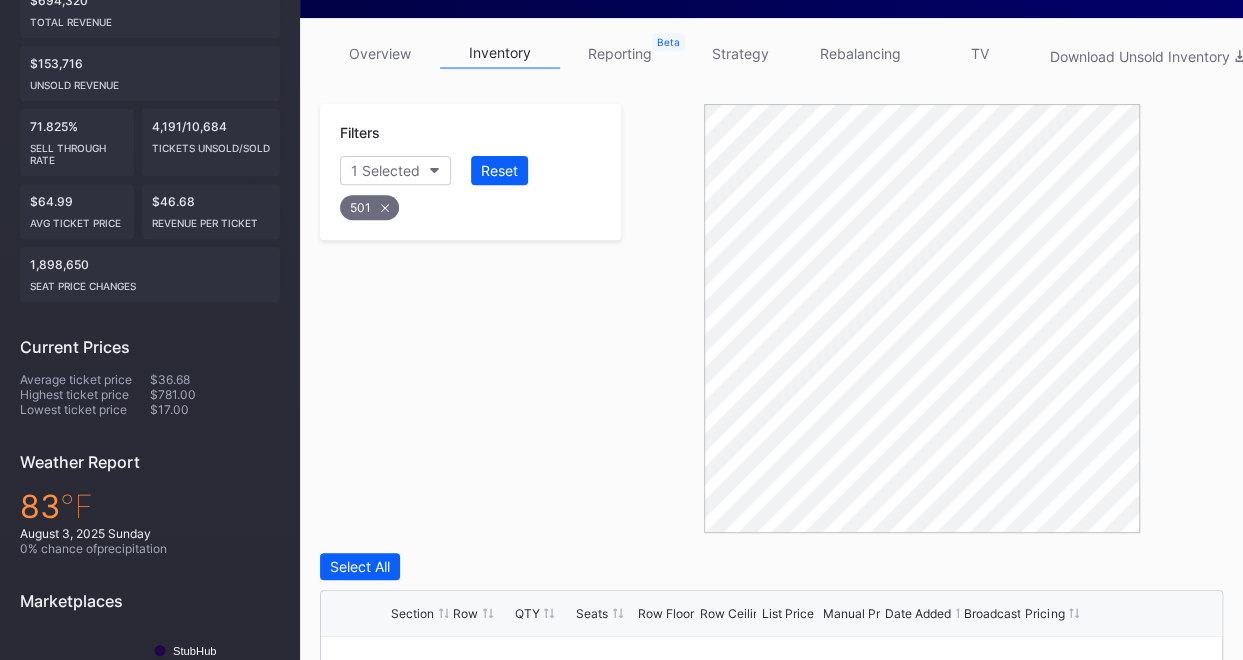 scroll, scrollTop: 0, scrollLeft: 0, axis: both 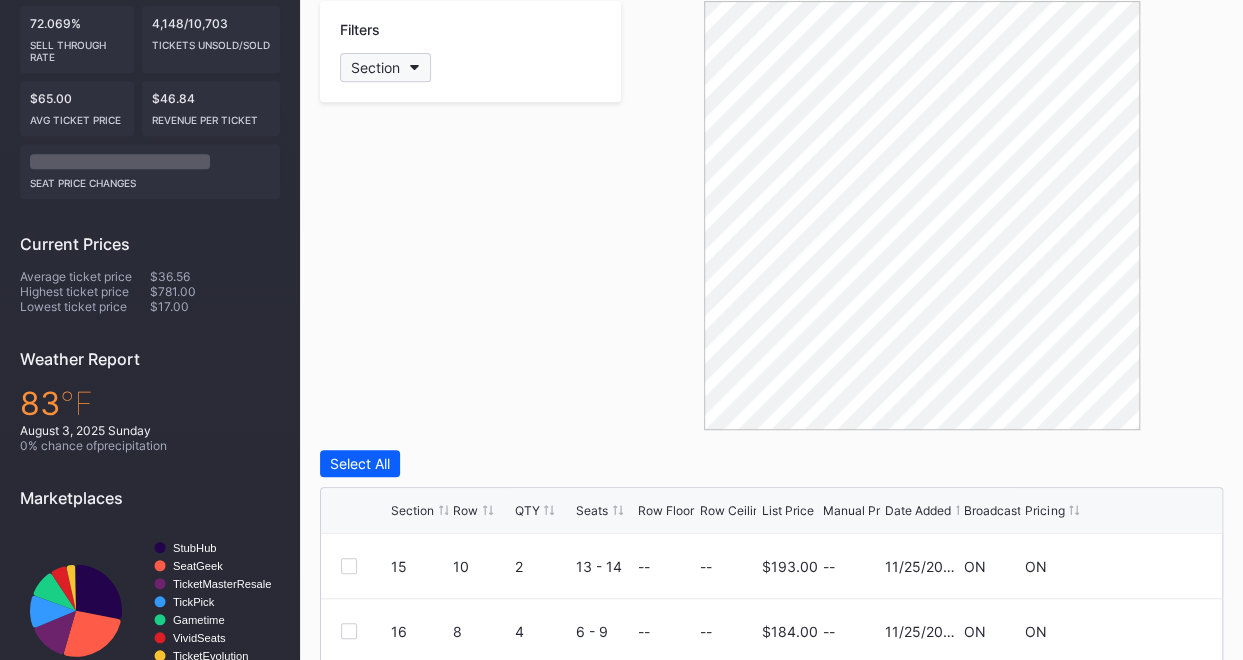 click on "Section" at bounding box center (385, 67) 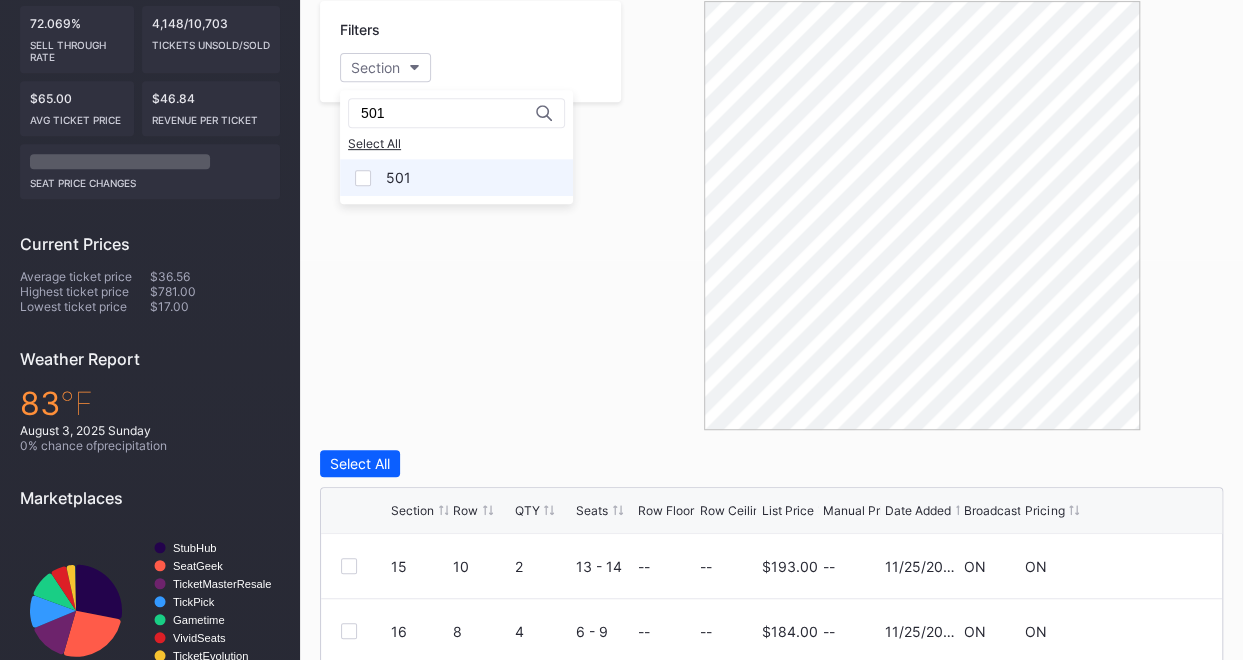 type on "501" 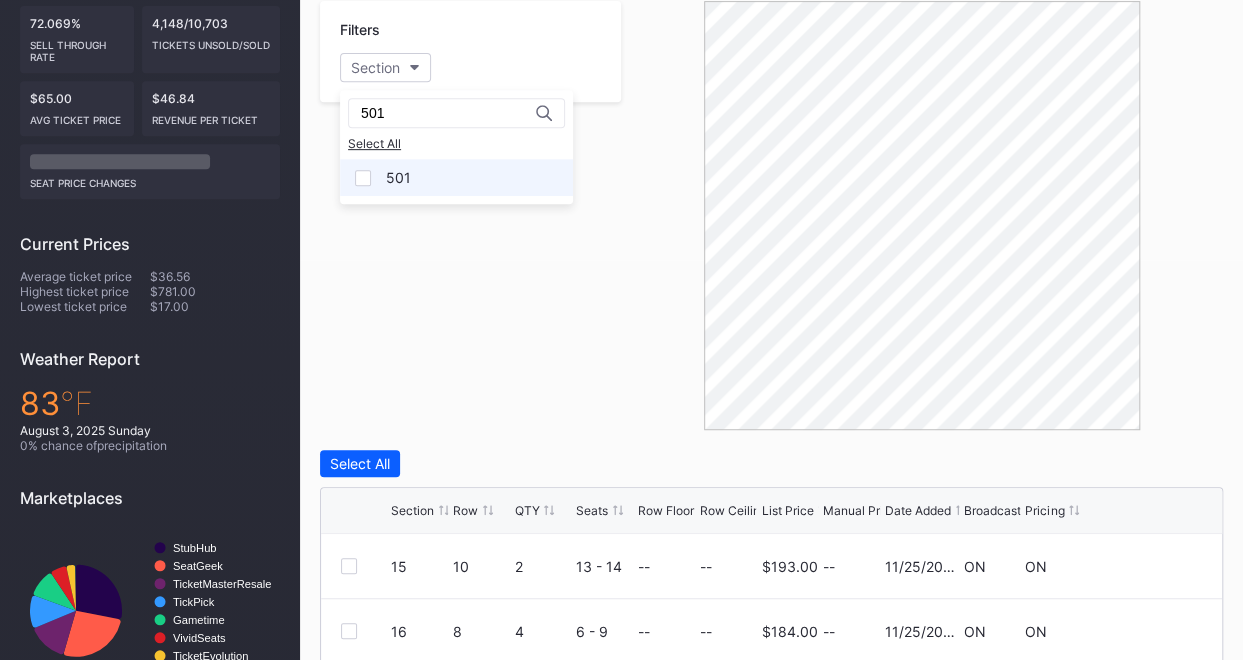 click on "501" at bounding box center (456, 177) 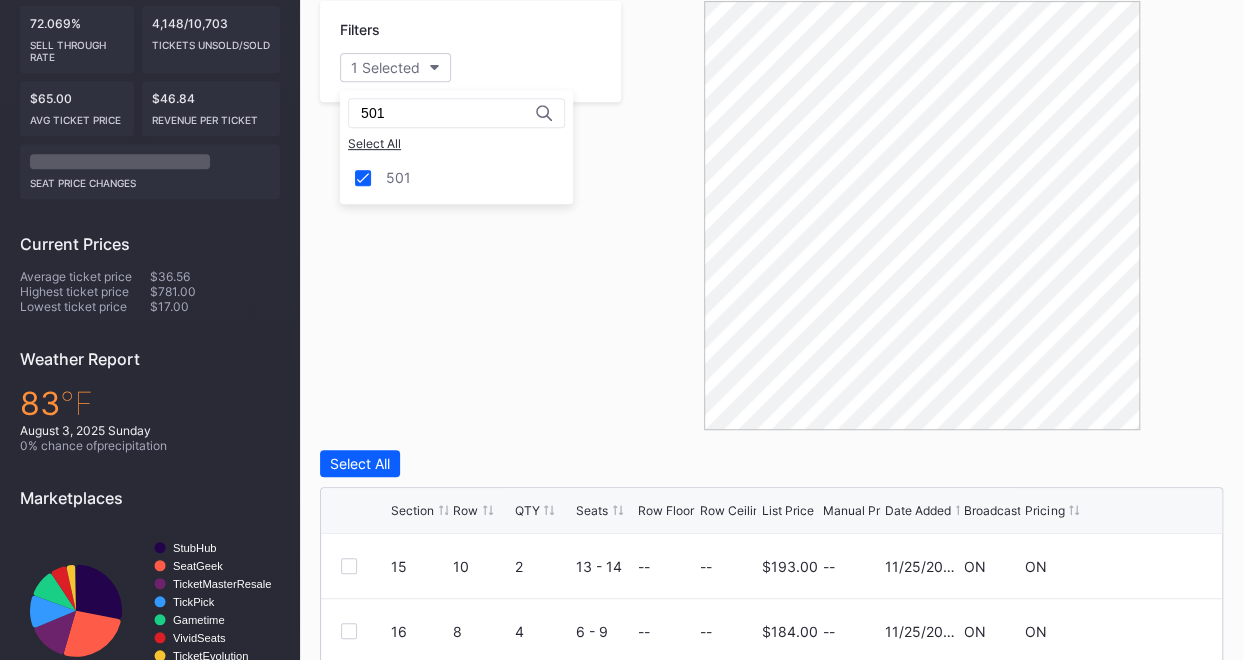 click at bounding box center [922, 215] 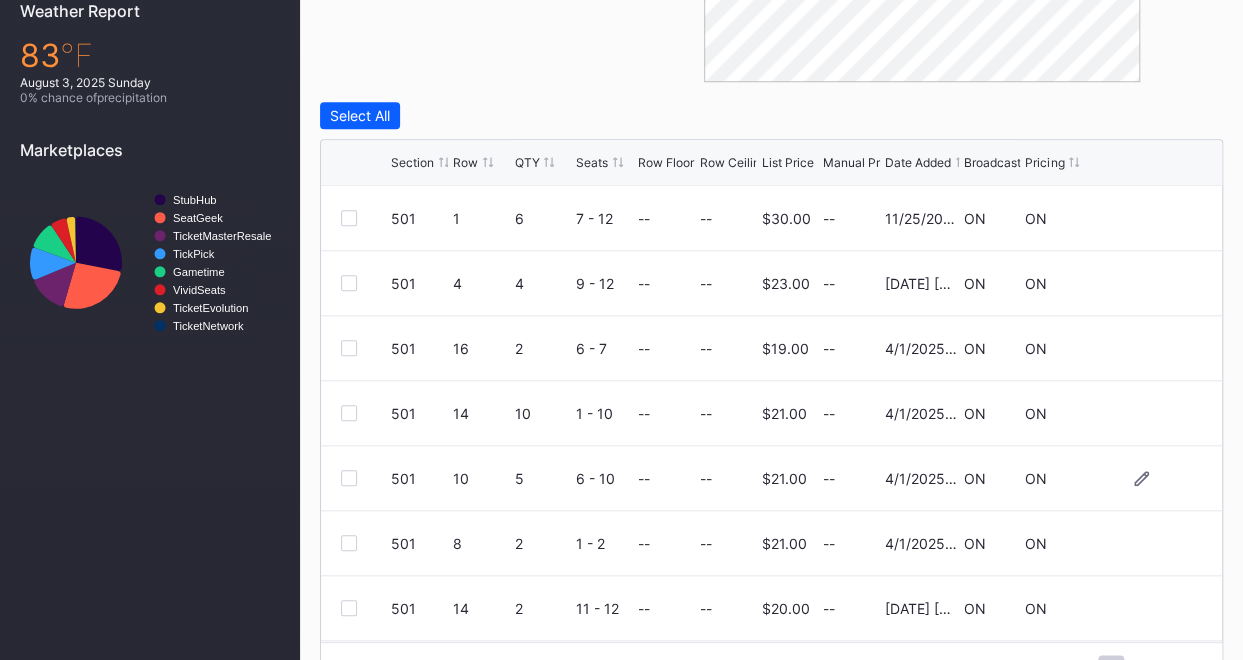 scroll, scrollTop: 797, scrollLeft: 0, axis: vertical 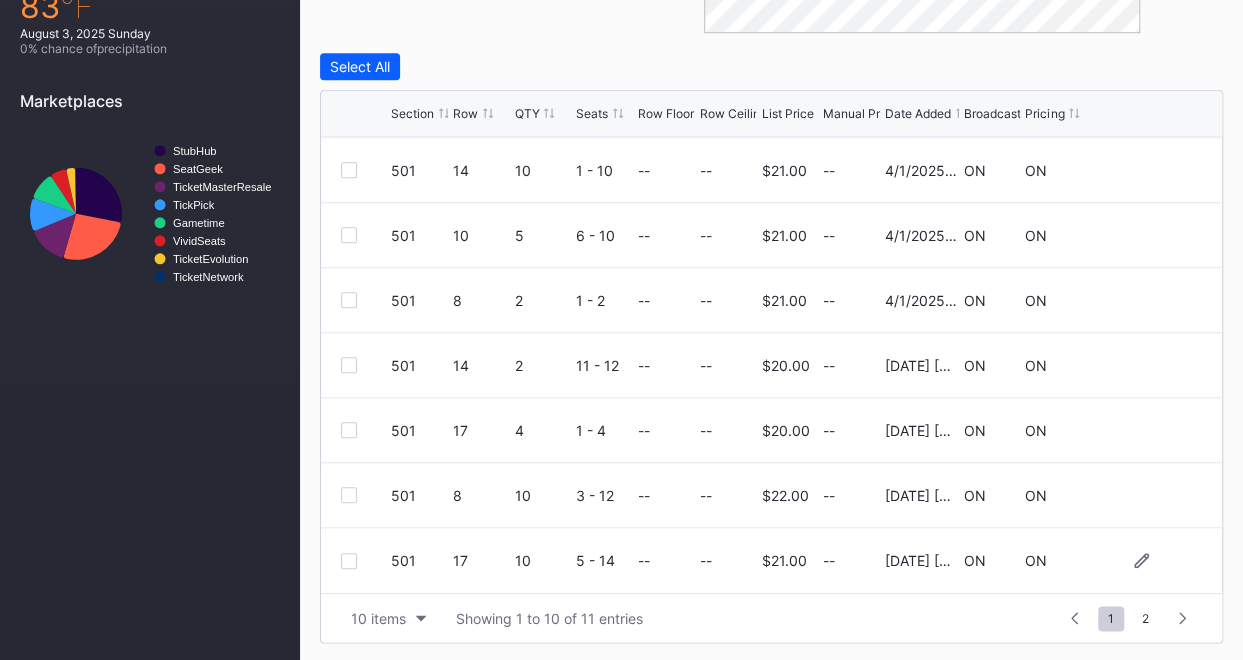 click at bounding box center [349, 561] 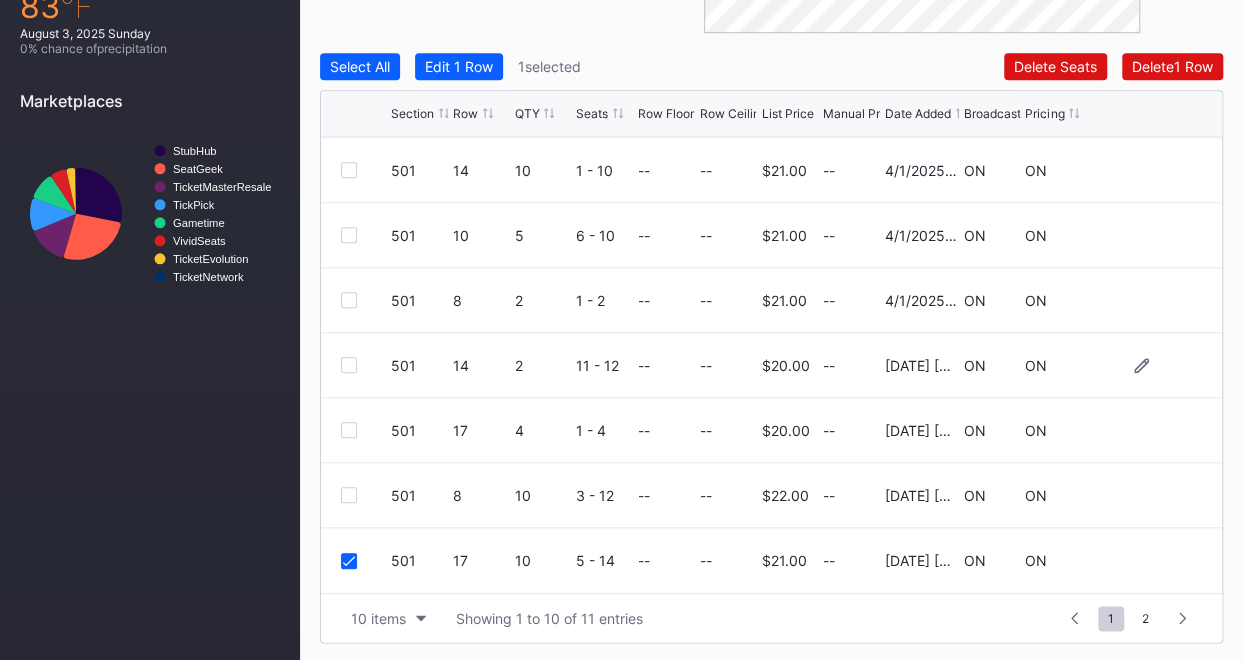 scroll, scrollTop: 94, scrollLeft: 0, axis: vertical 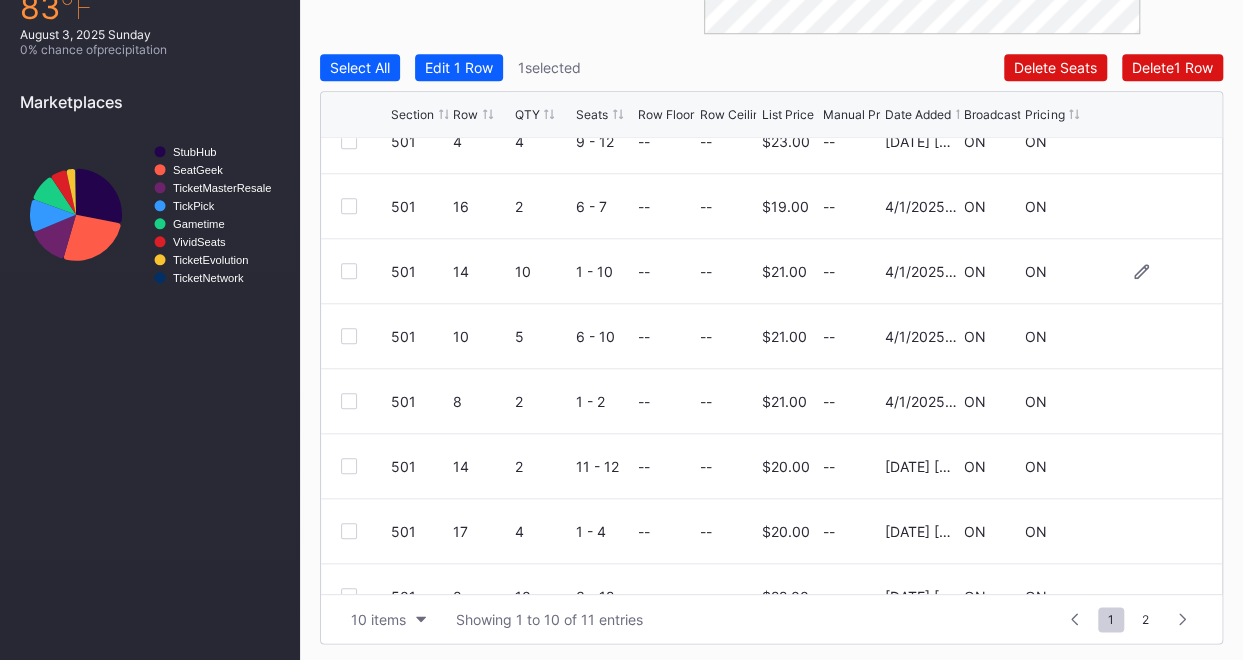 click at bounding box center (349, 271) 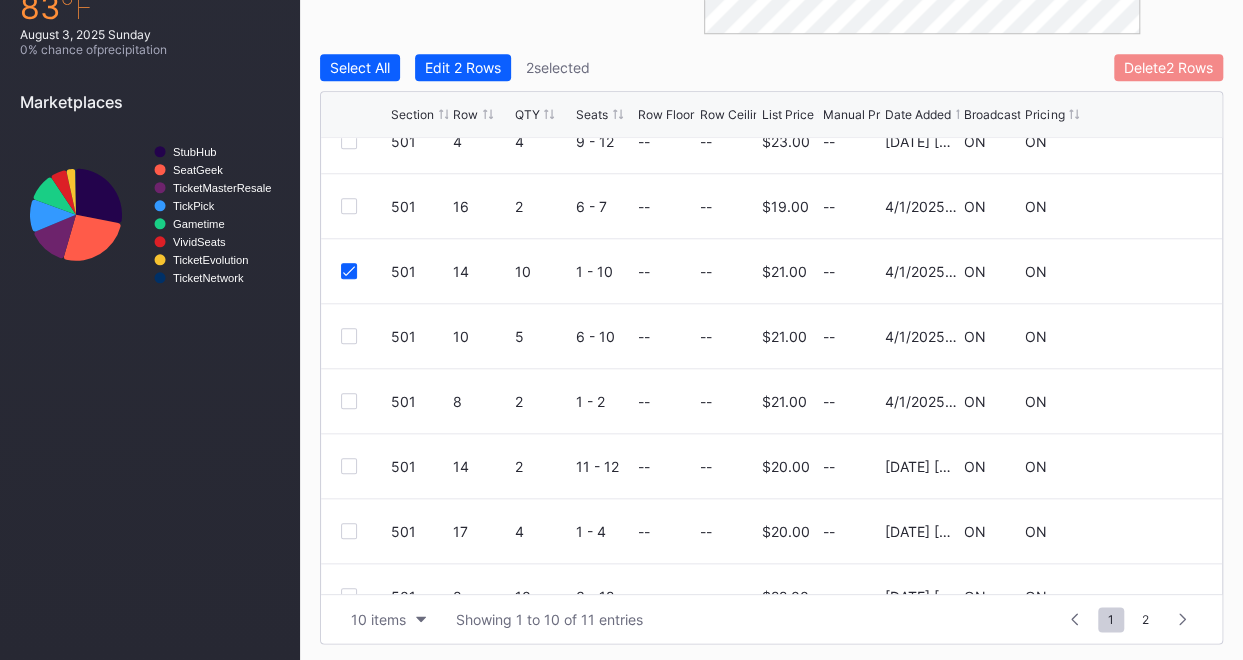 click on "Delete  2   Rows" at bounding box center [1168, 67] 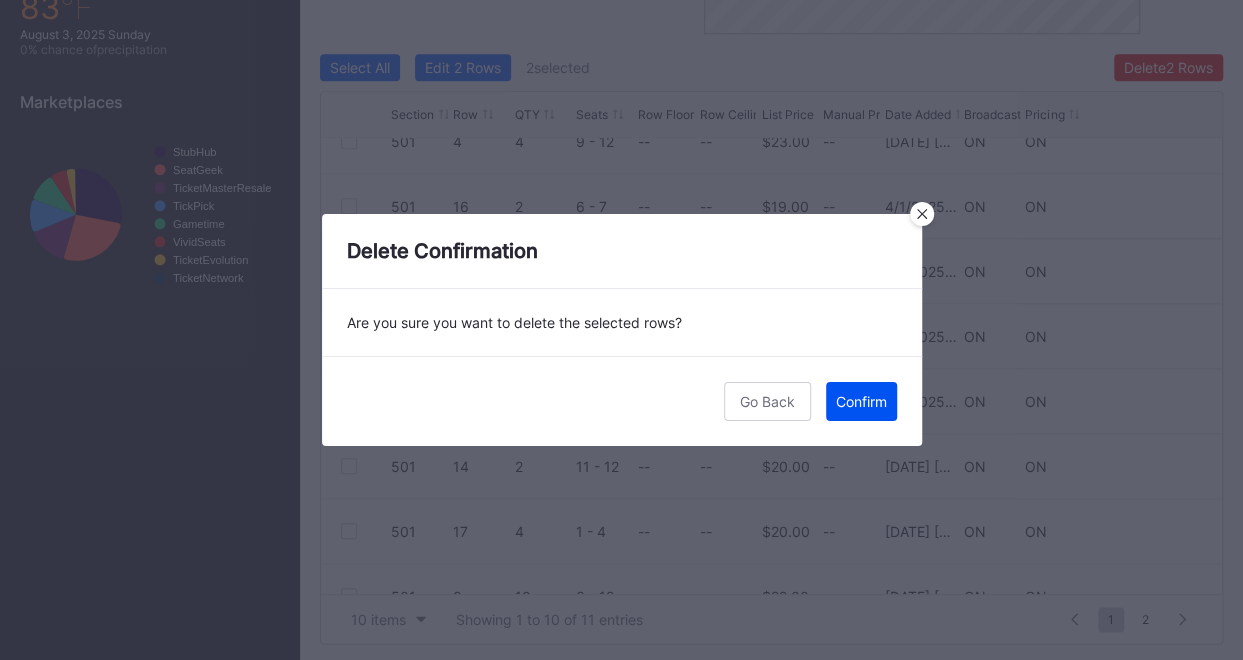 click on "Confirm" at bounding box center [861, 401] 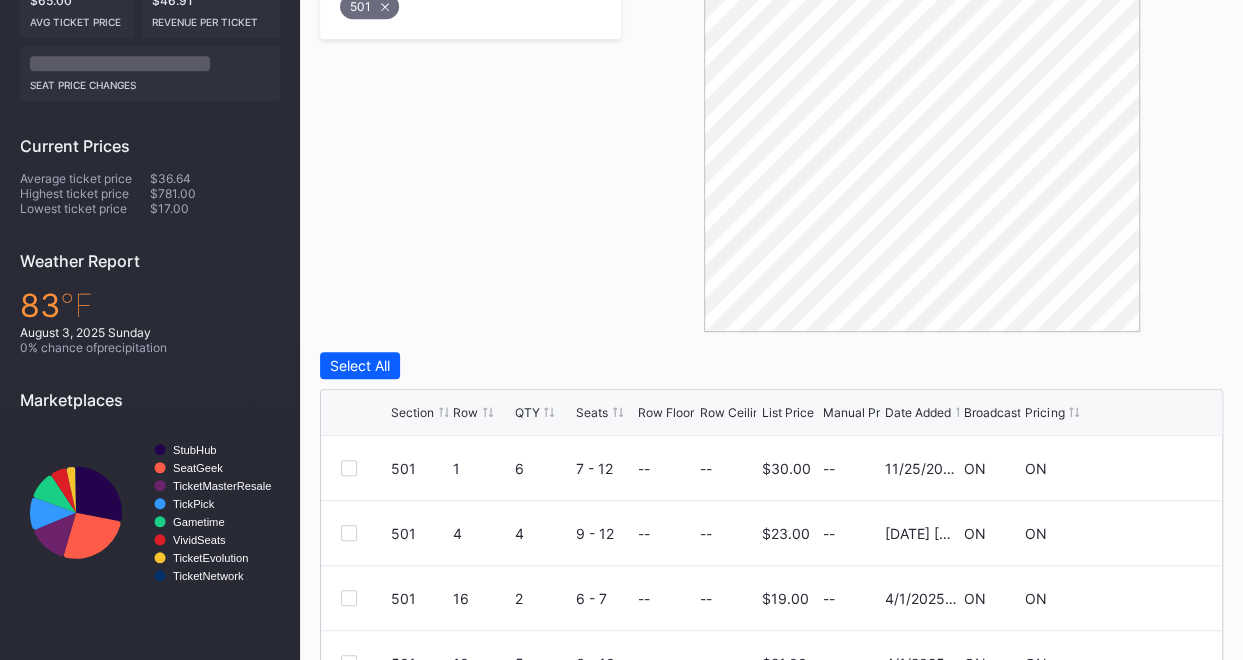 scroll, scrollTop: 697, scrollLeft: 0, axis: vertical 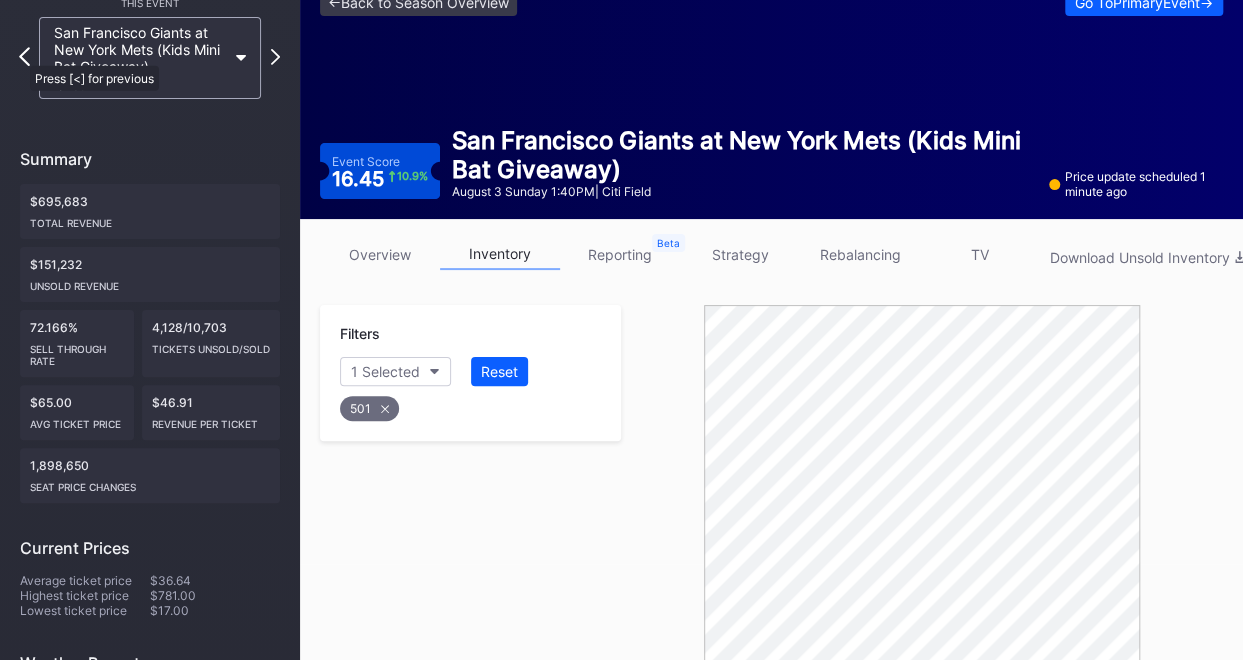 click 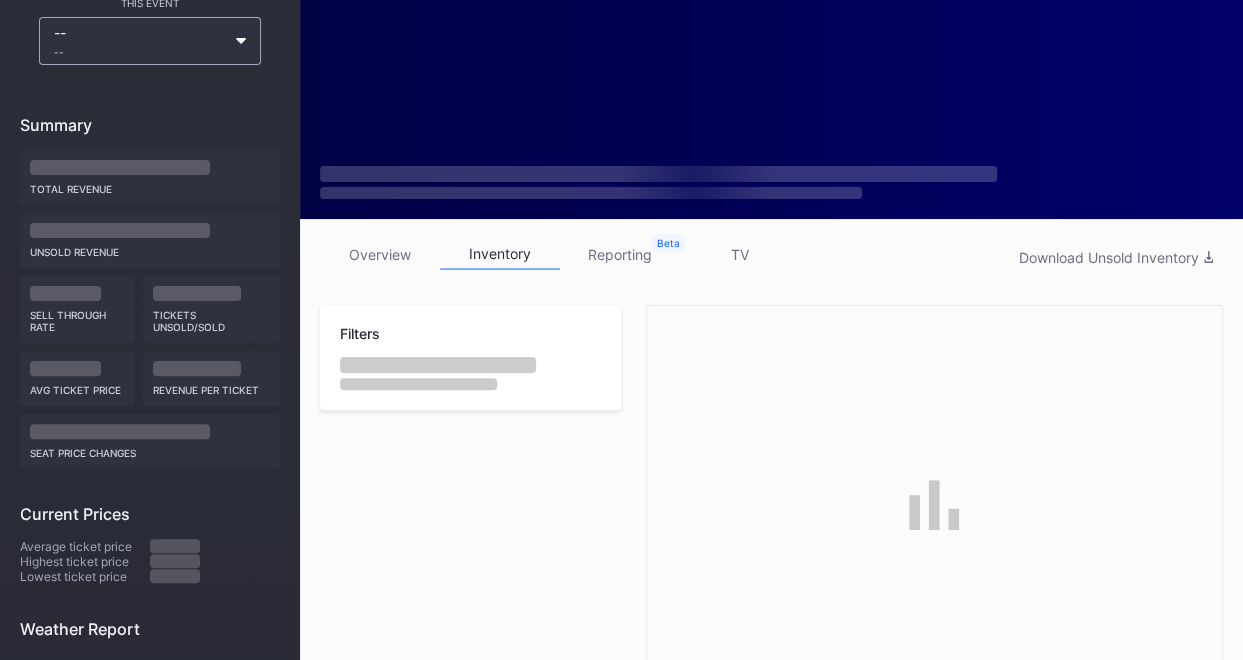 scroll, scrollTop: 0, scrollLeft: 0, axis: both 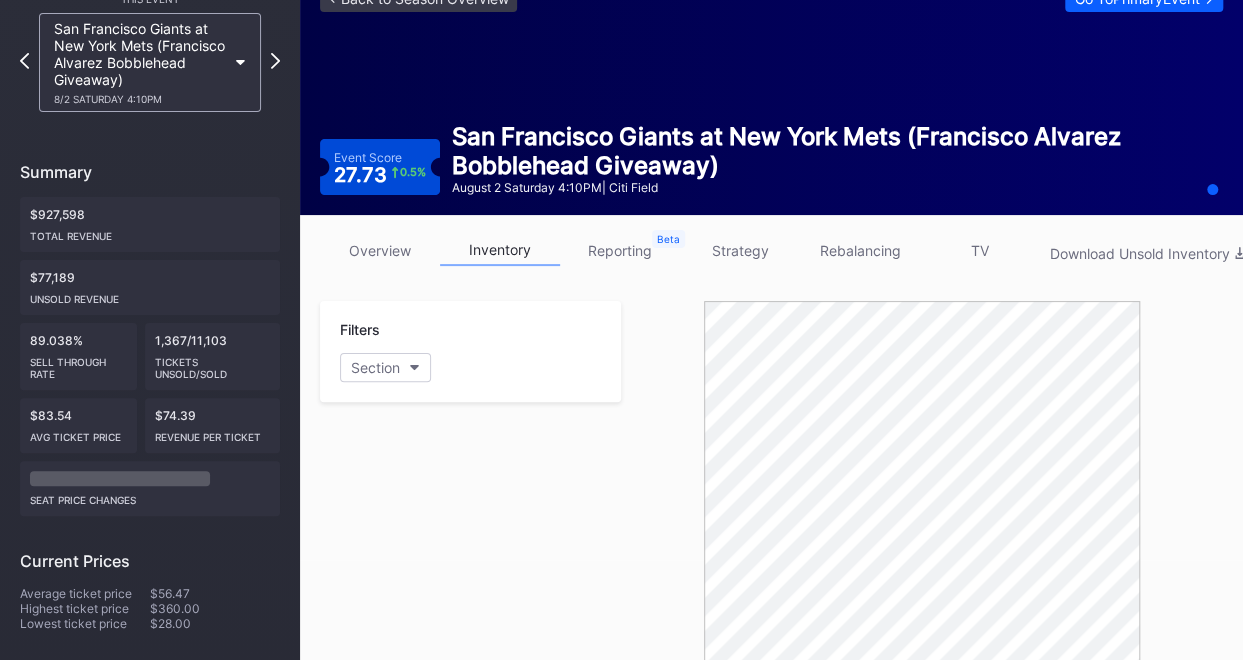 click on "overview" at bounding box center [380, 250] 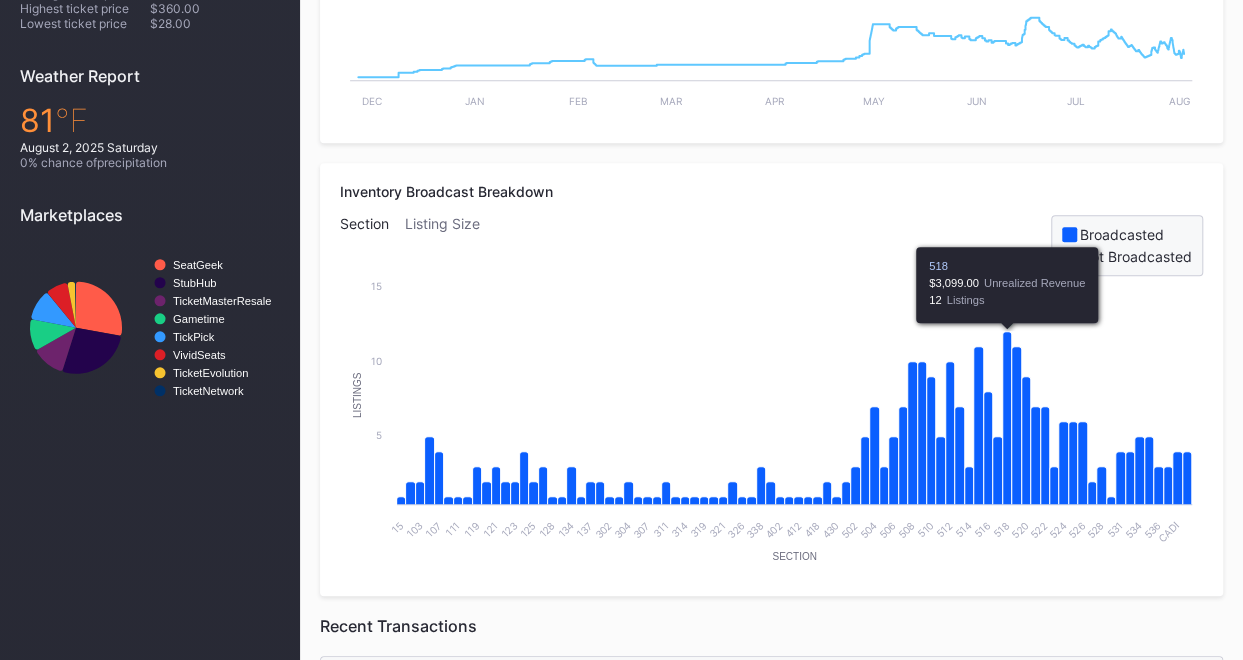 scroll, scrollTop: 100, scrollLeft: 0, axis: vertical 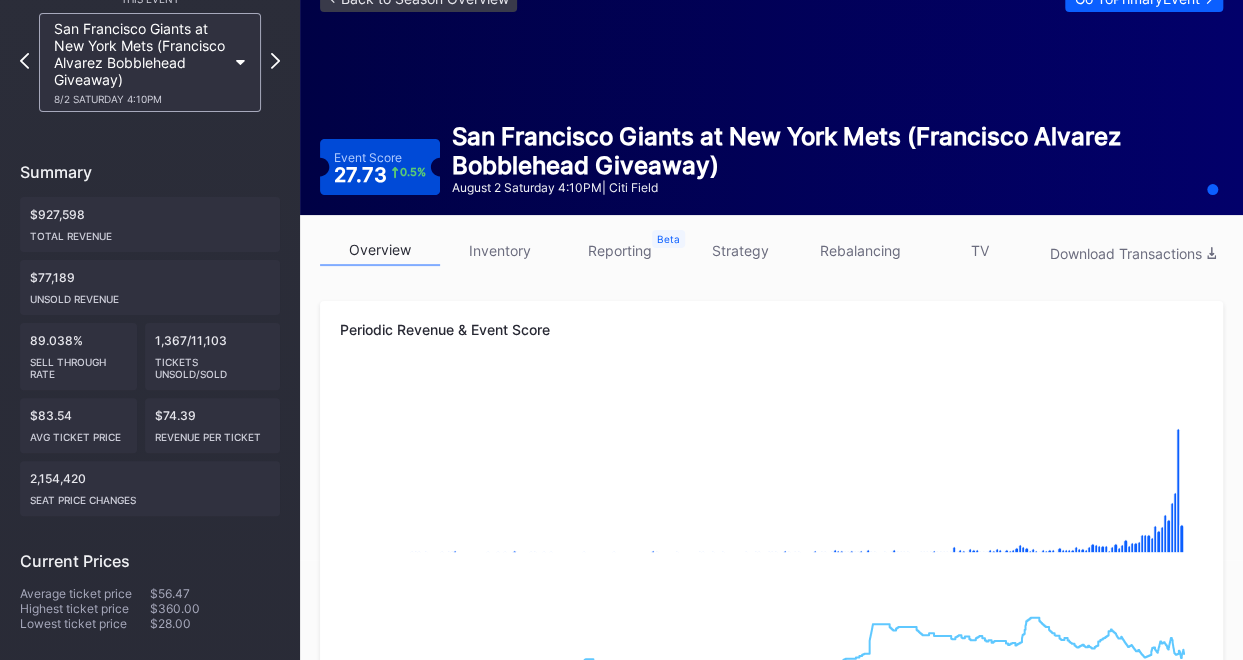click on "inventory" at bounding box center (500, 250) 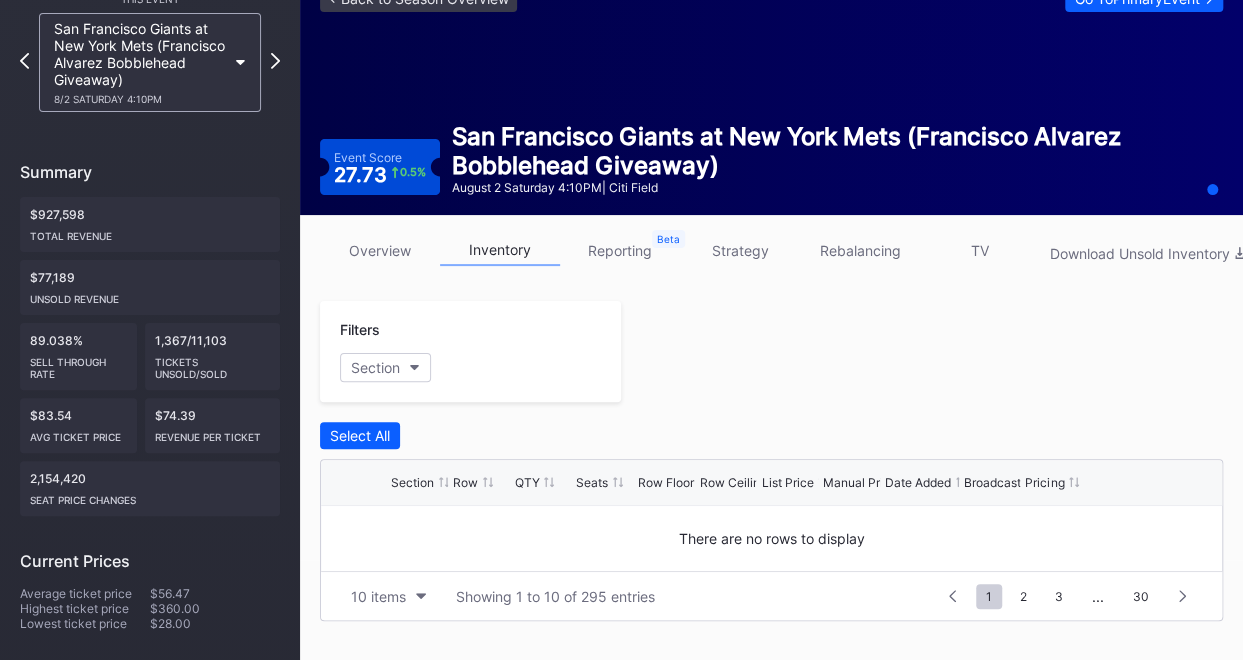 scroll, scrollTop: 0, scrollLeft: 0, axis: both 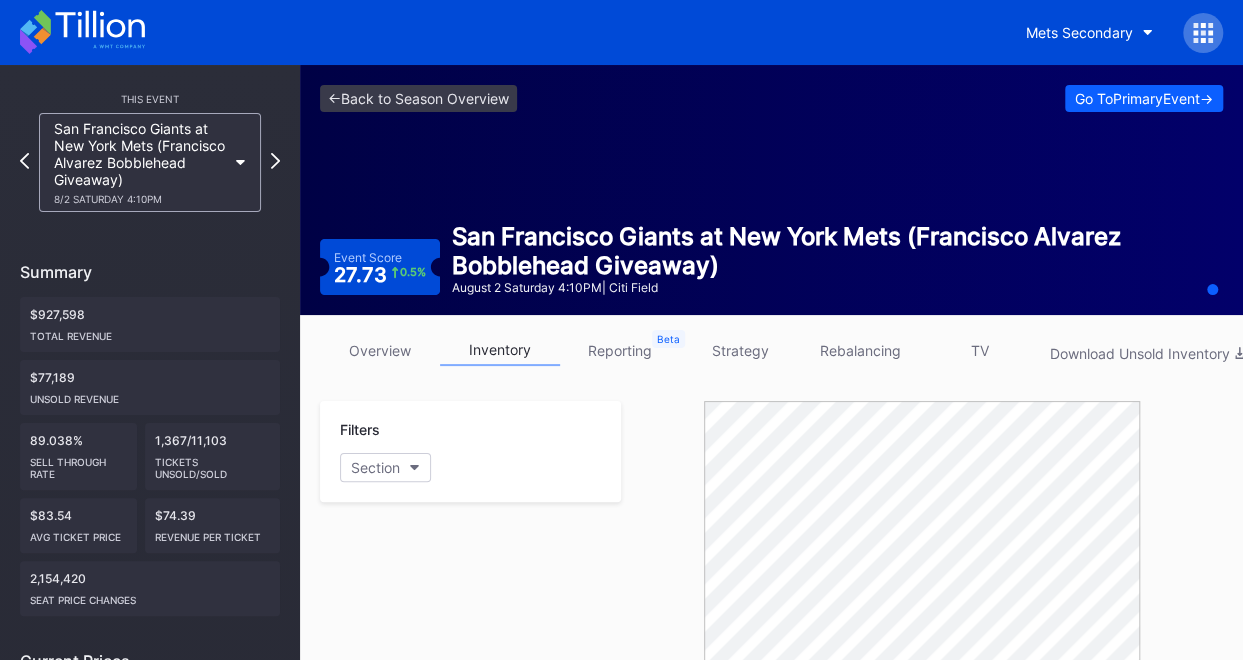 click on "TV" at bounding box center [980, 350] 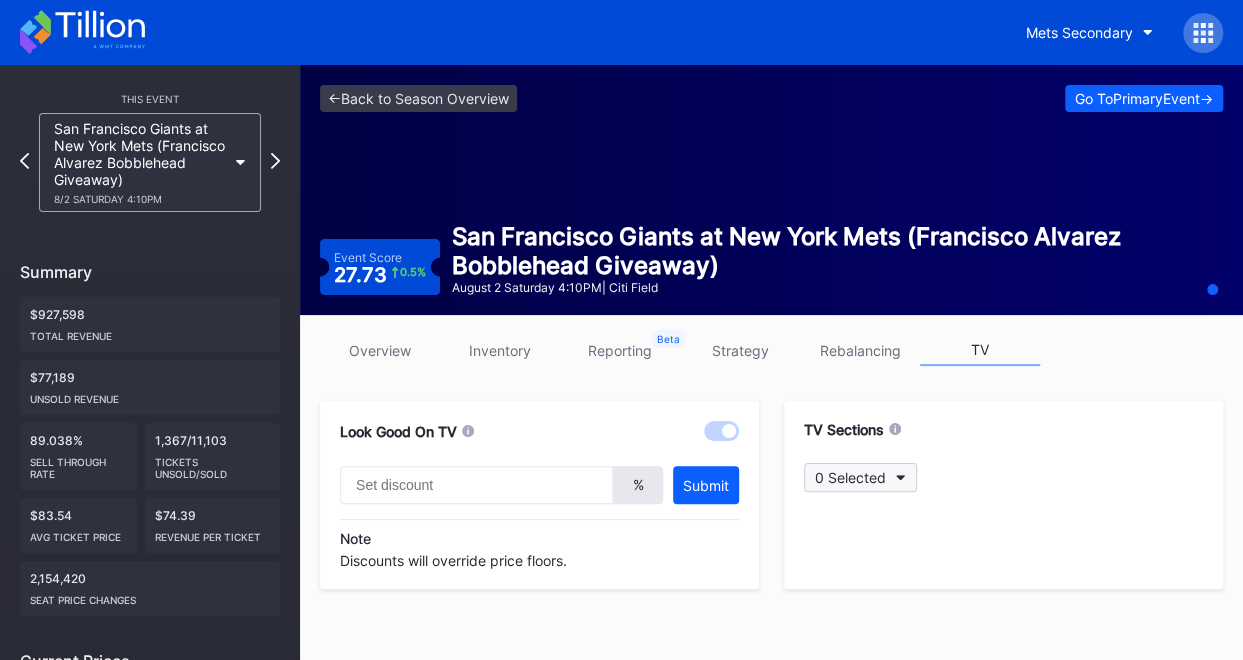 type on "20" 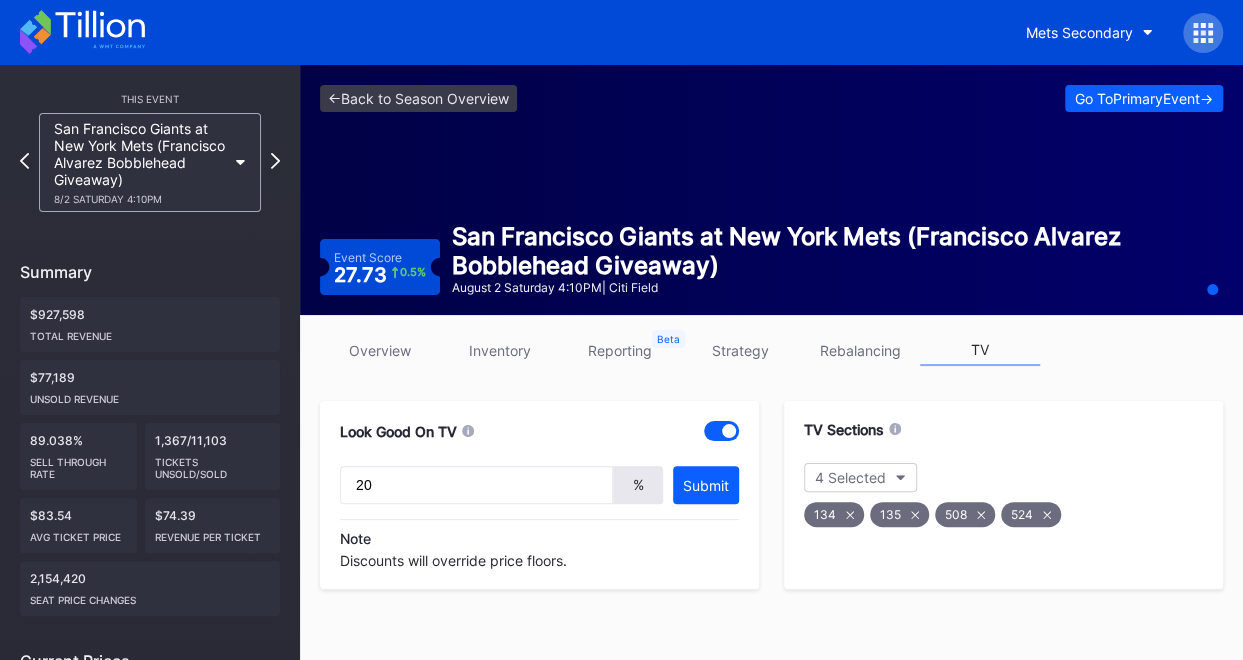 click 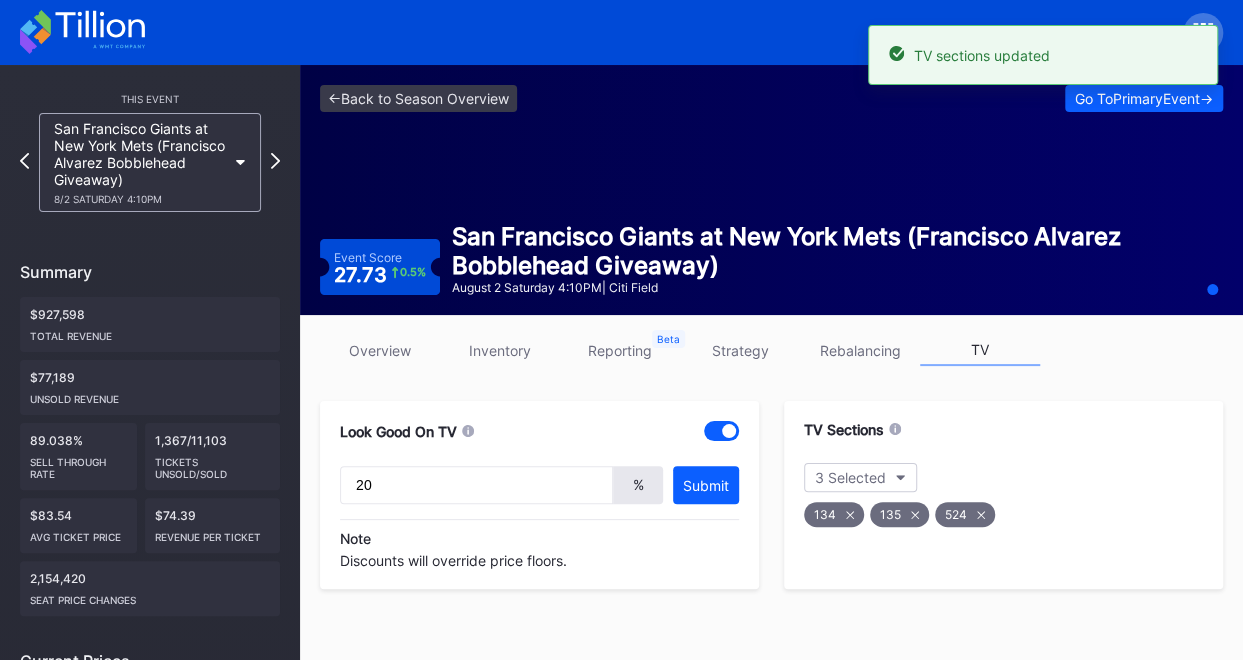 click 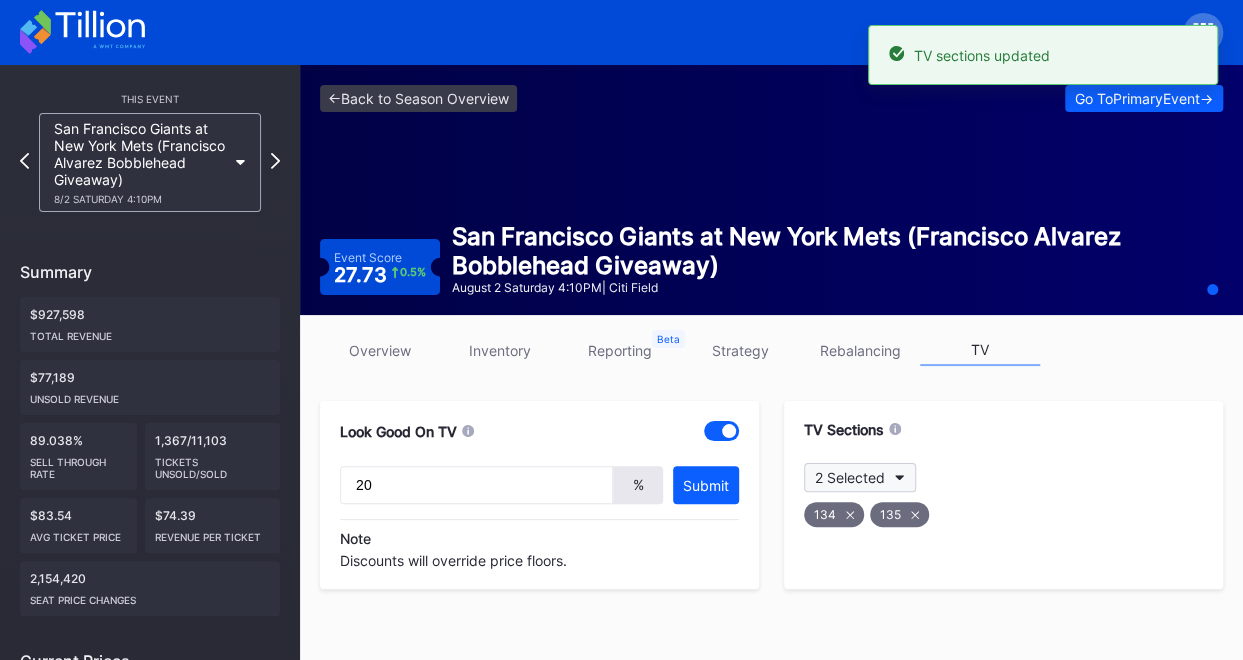 click on "2 Selected" at bounding box center [860, 477] 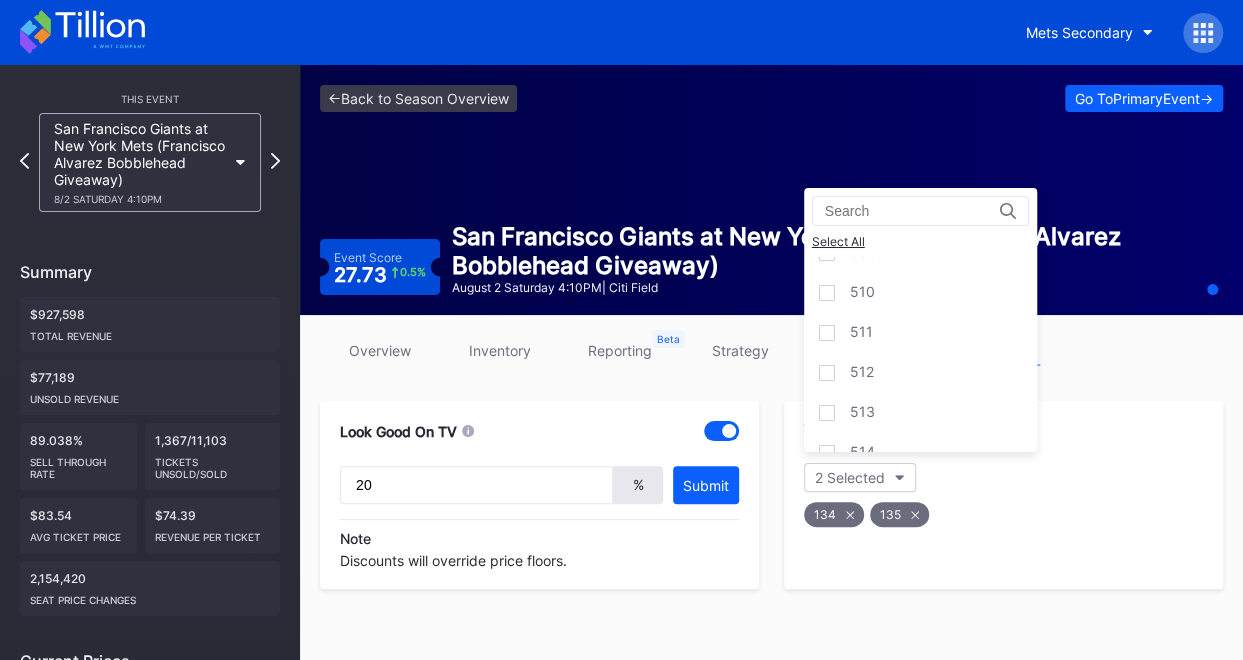 scroll, scrollTop: 2400, scrollLeft: 0, axis: vertical 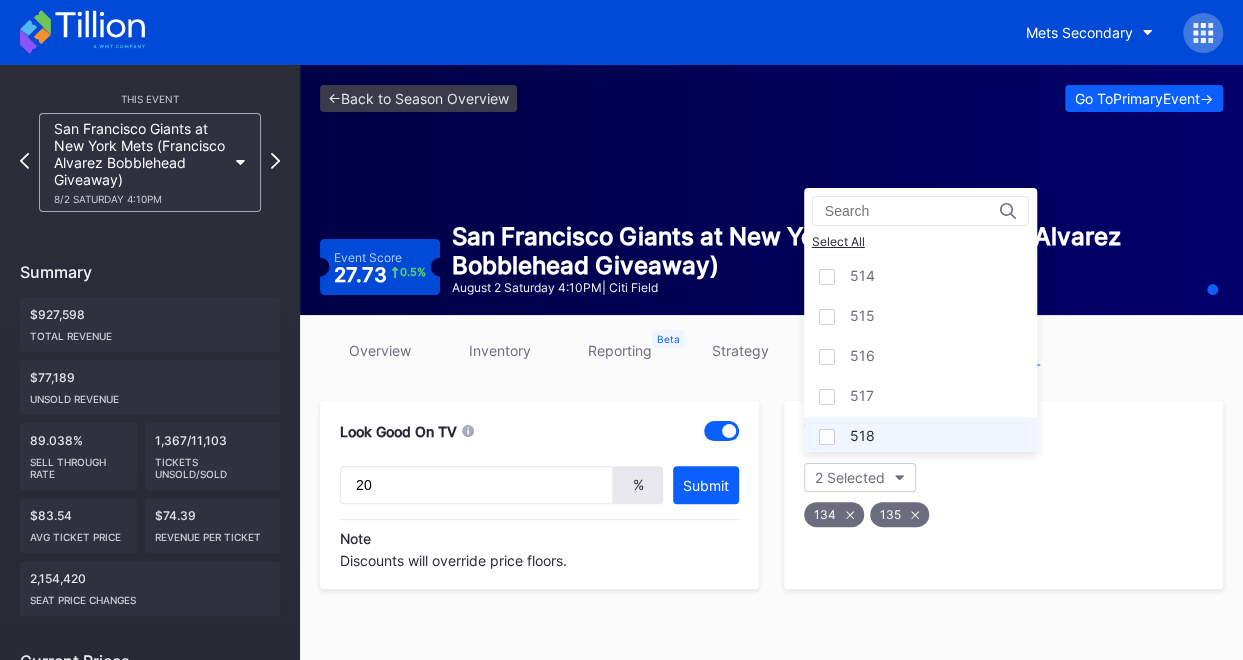 click on "518" at bounding box center (920, 437) 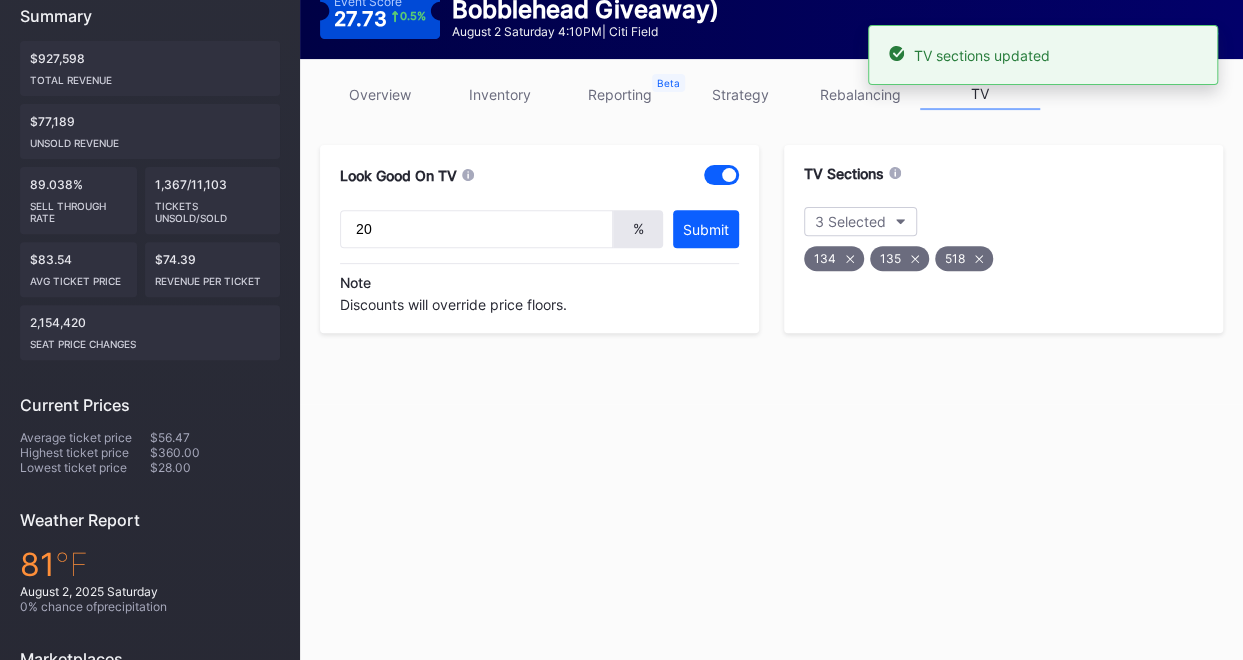scroll, scrollTop: 66, scrollLeft: 0, axis: vertical 